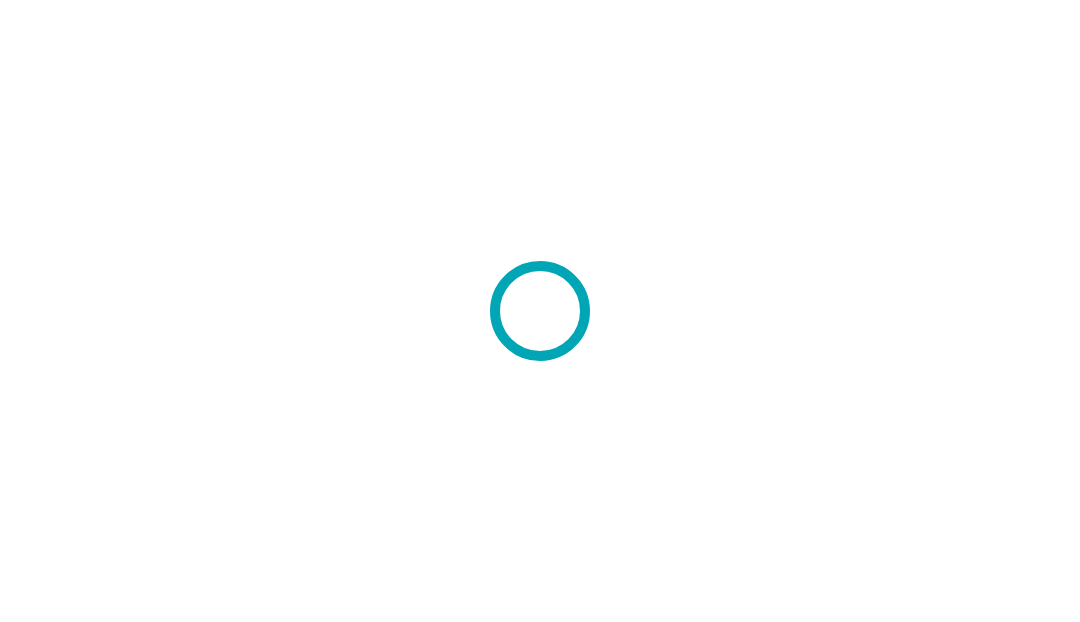 scroll, scrollTop: 0, scrollLeft: 0, axis: both 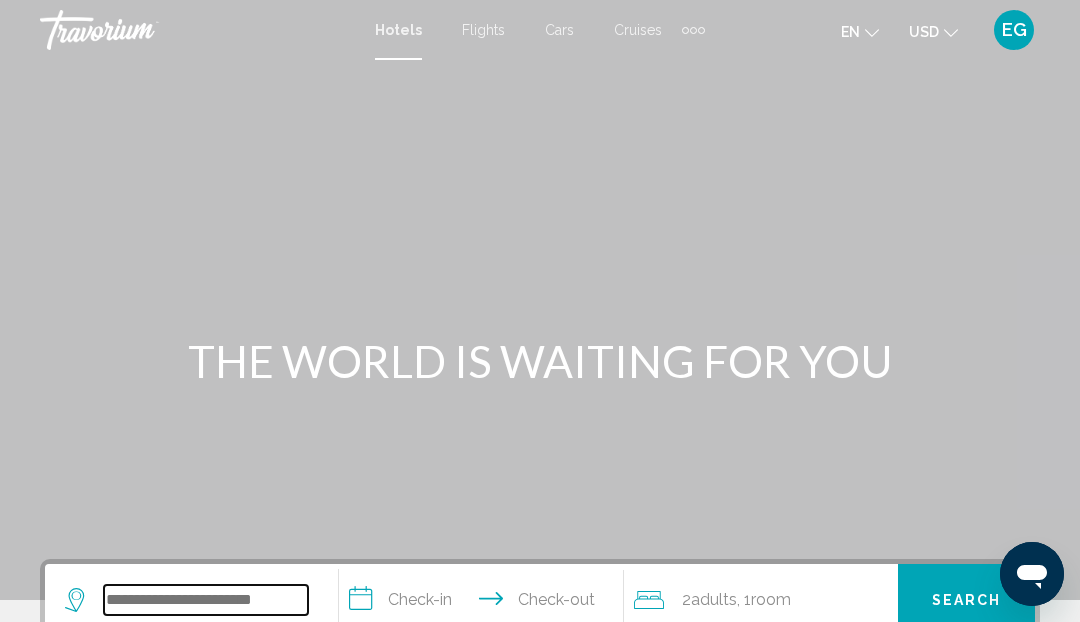 click at bounding box center (206, 600) 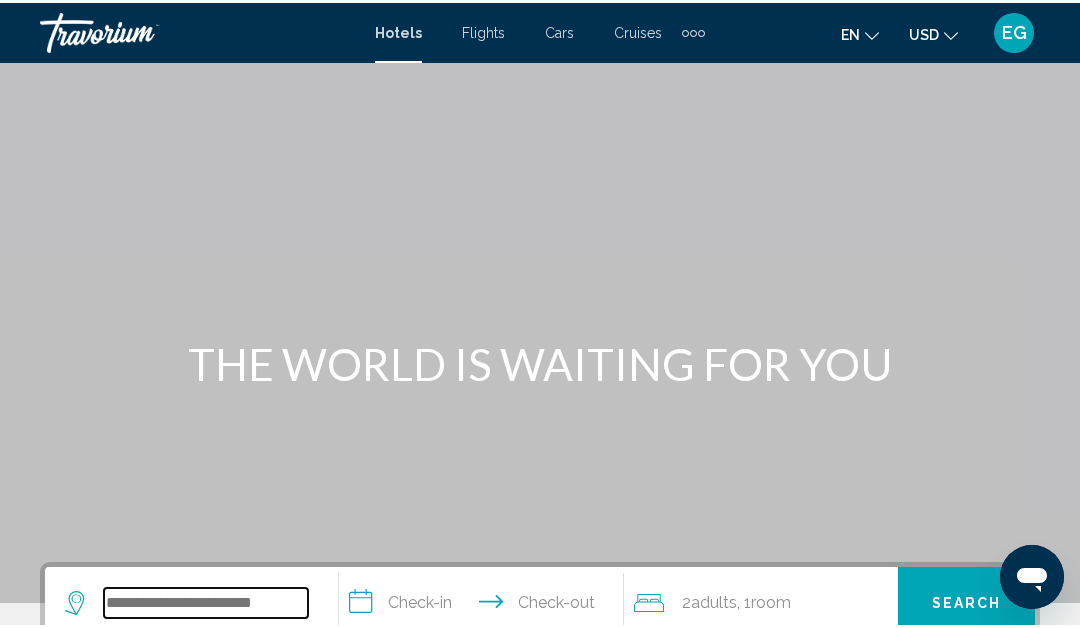 scroll, scrollTop: 107, scrollLeft: 0, axis: vertical 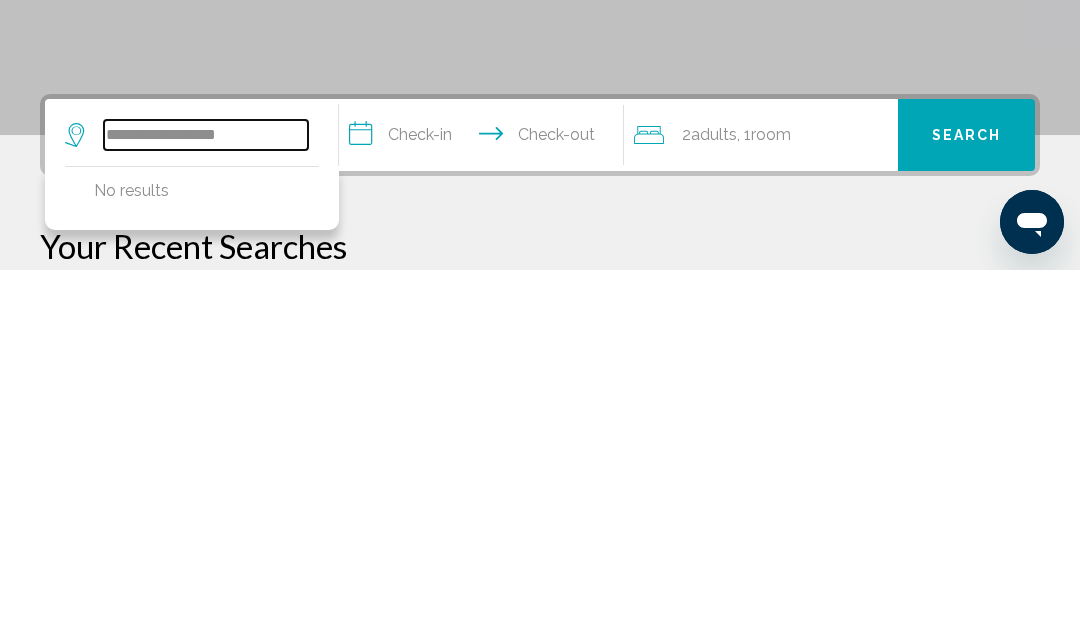 type on "**********" 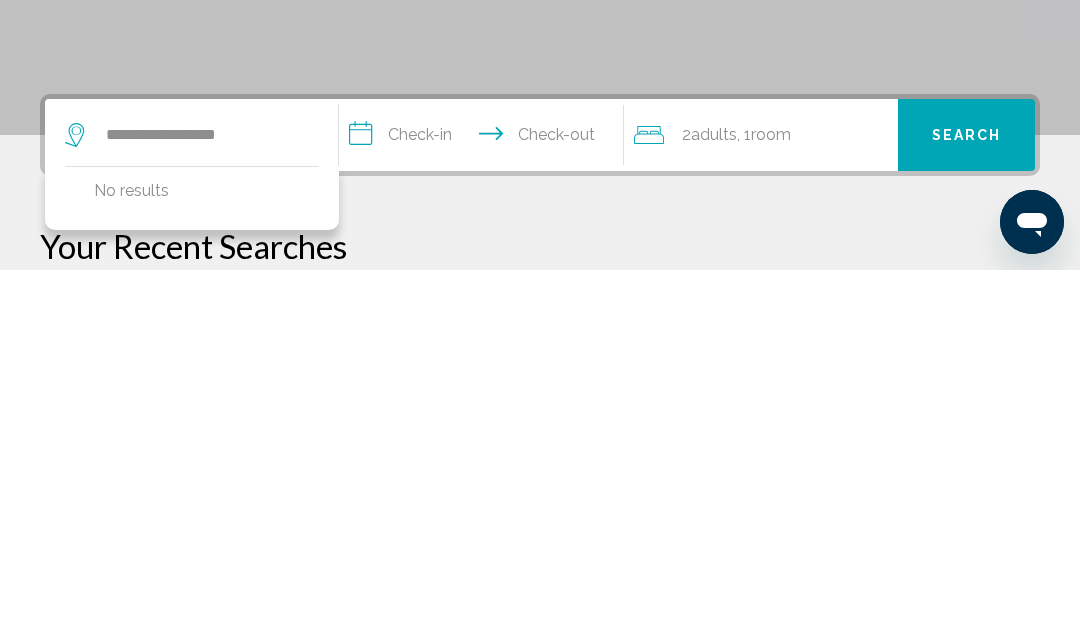 click on "**********" at bounding box center (485, 496) 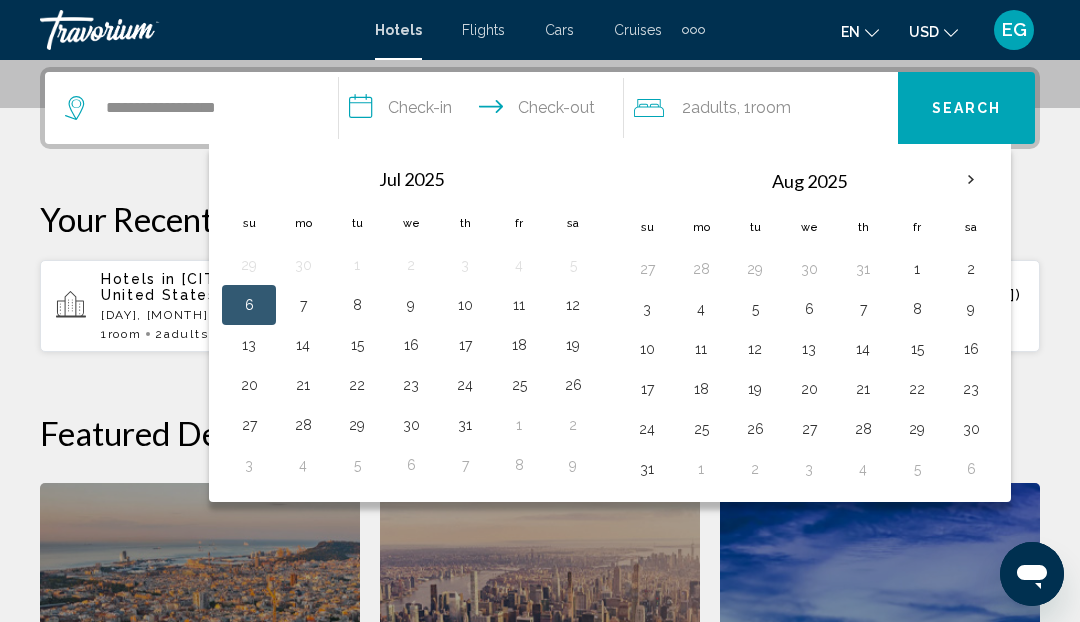 scroll, scrollTop: 494, scrollLeft: 0, axis: vertical 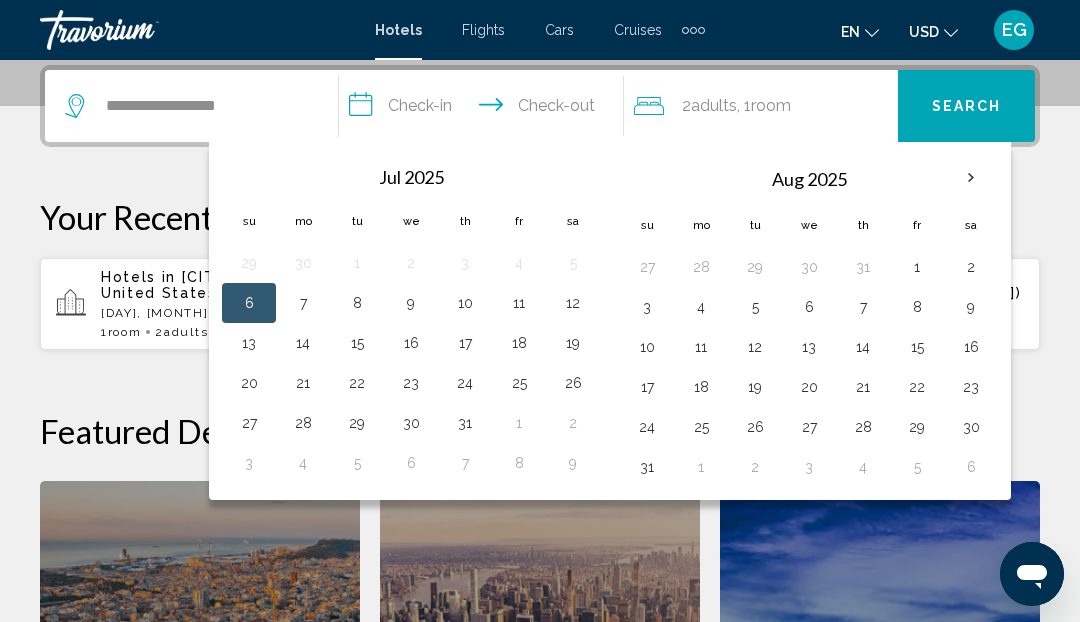 click on "11" at bounding box center (519, 303) 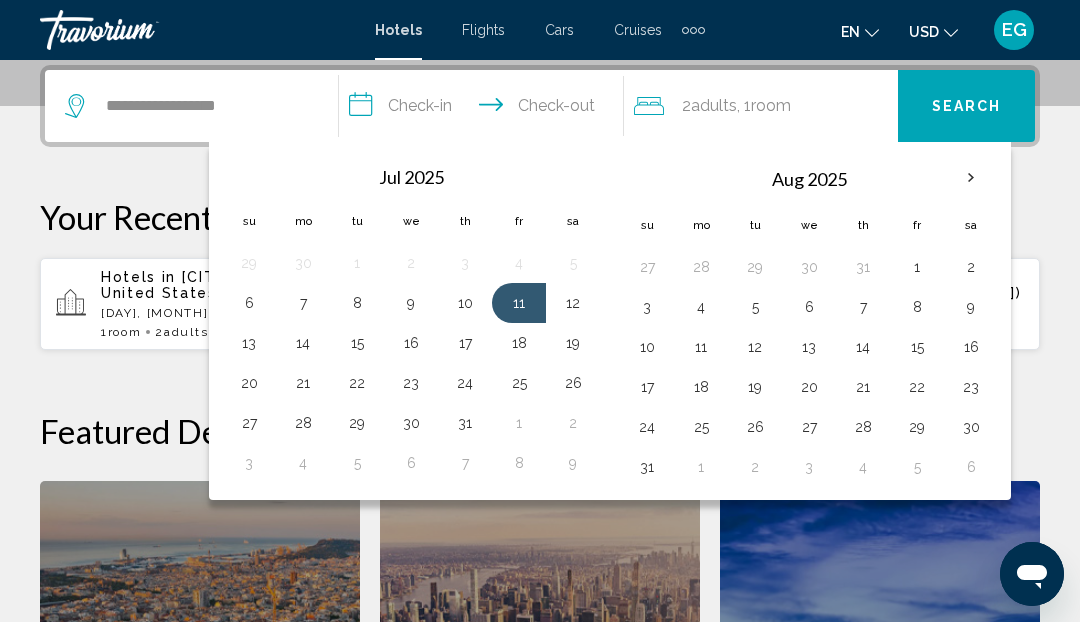 click on "14" at bounding box center [303, 343] 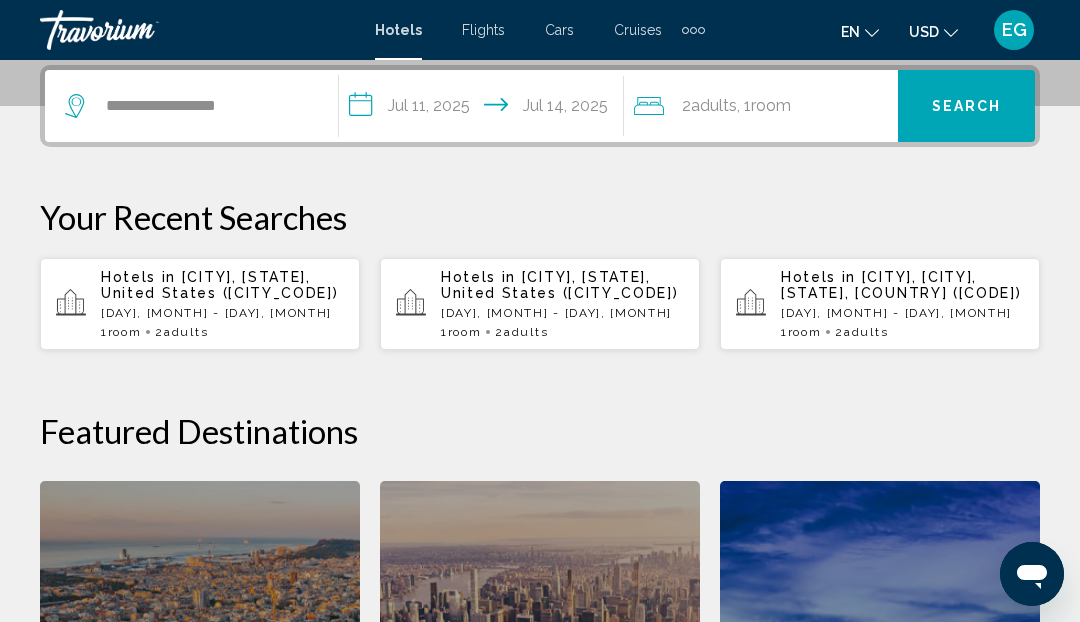 click on "Search" at bounding box center (967, 107) 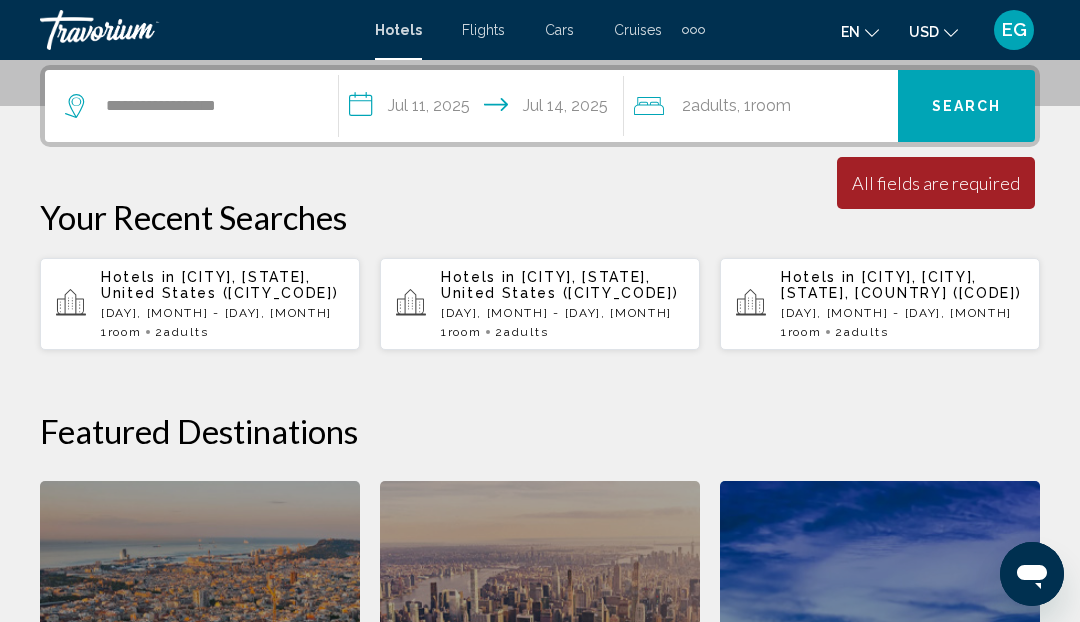 click on "Search" at bounding box center [967, 107] 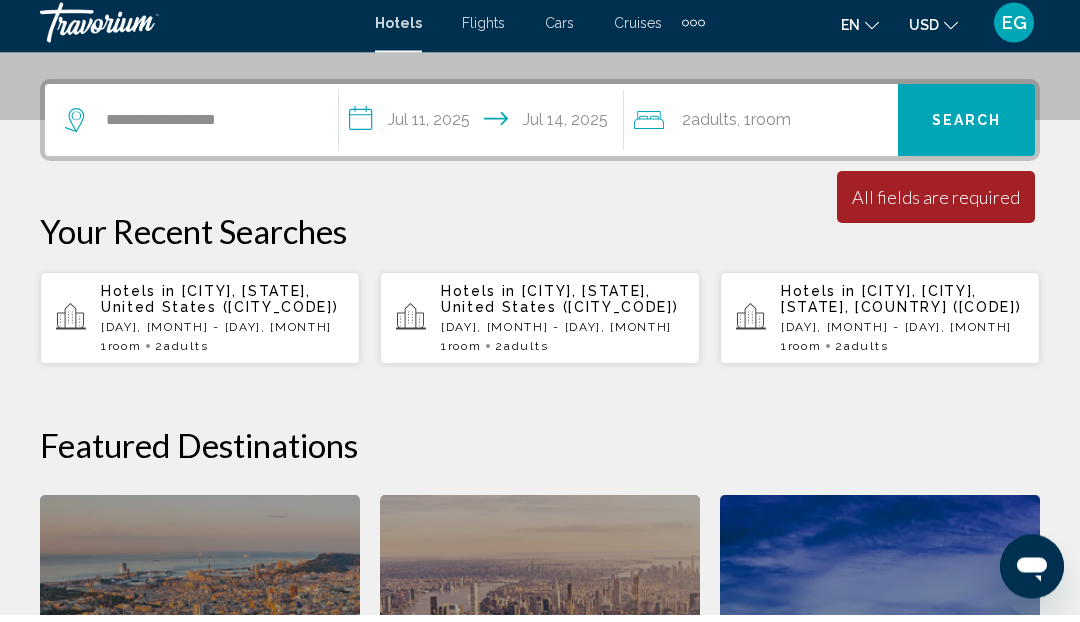scroll, scrollTop: 480, scrollLeft: 0, axis: vertical 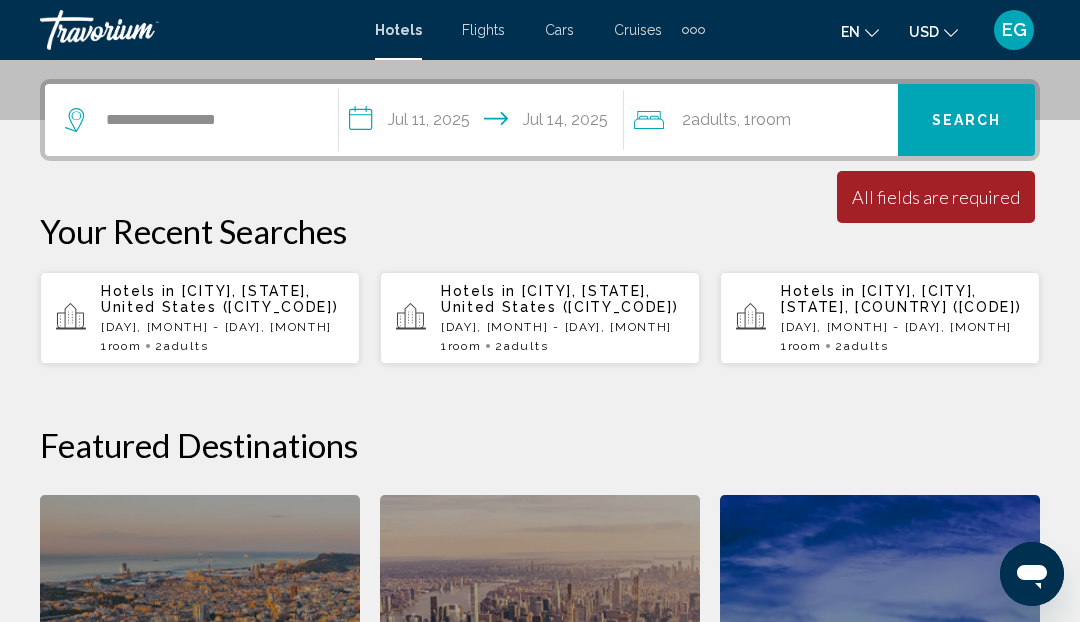 click on "Hotels in [CITY], [CITY], [STATE], [COUNTRY] ([CODE]) [DAY], [MONTH] - [DAY], [MONTH] [NUMBER] Room rooms [NUMBER] Adult Adults" at bounding box center [222, 318] 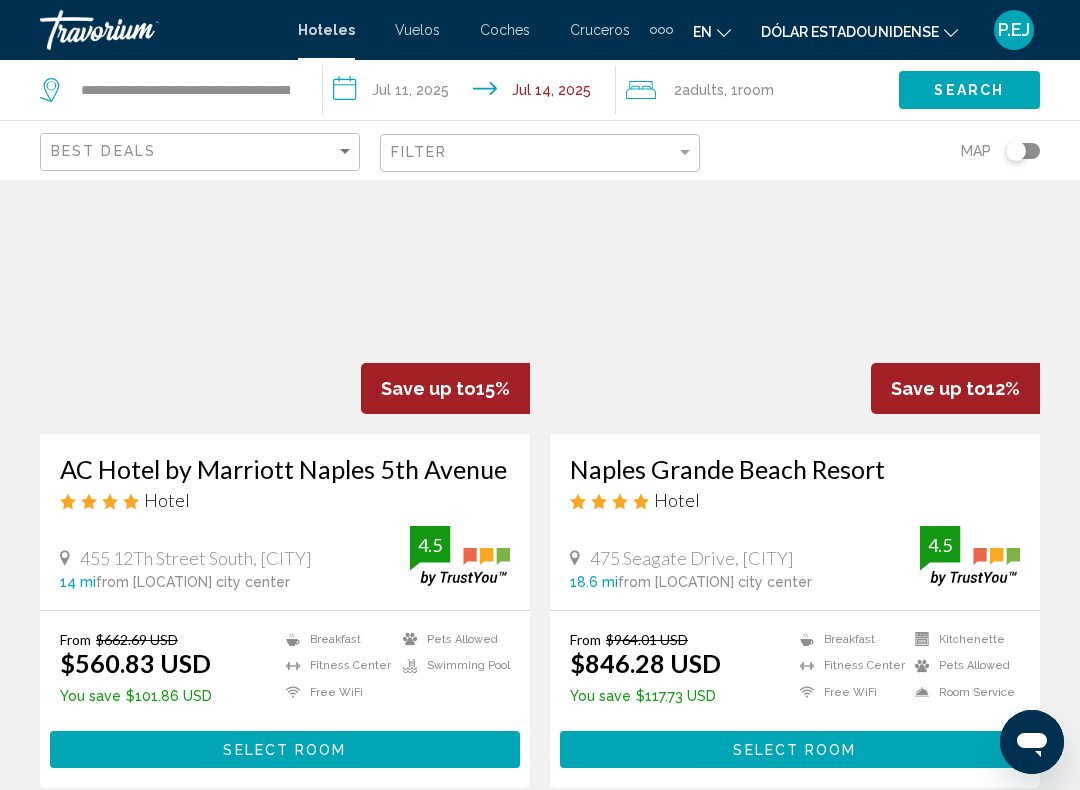 scroll, scrollTop: 2391, scrollLeft: 0, axis: vertical 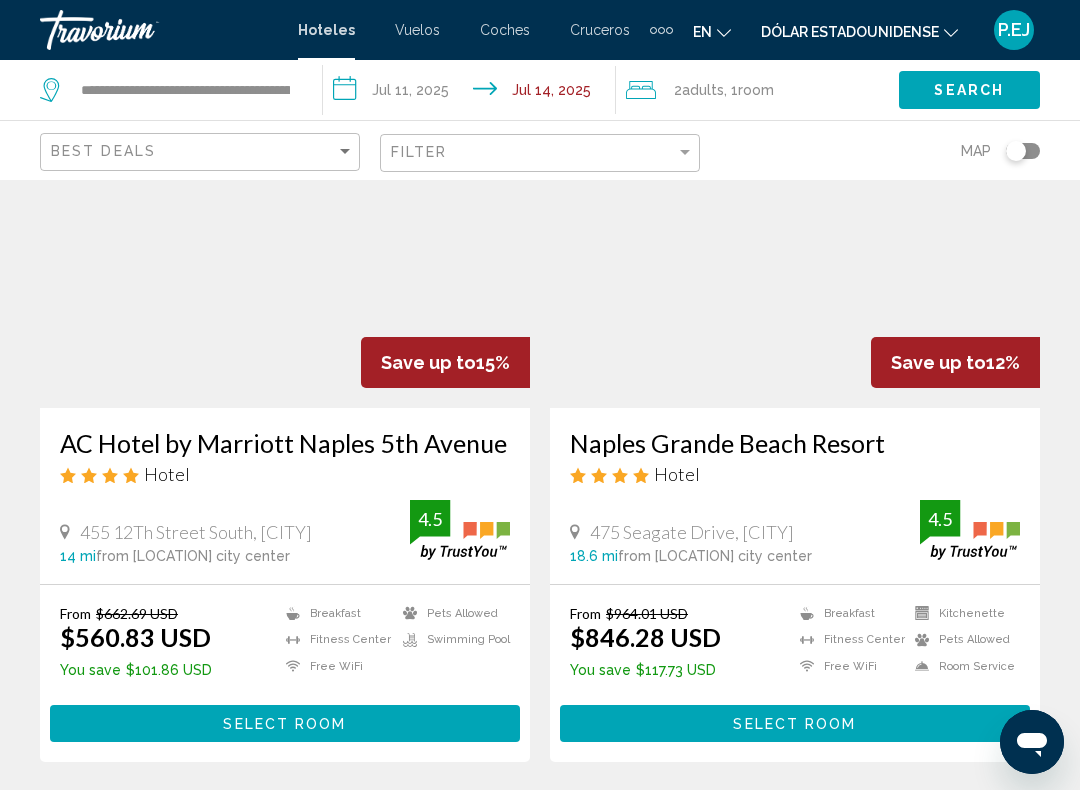click at bounding box center (795, 248) 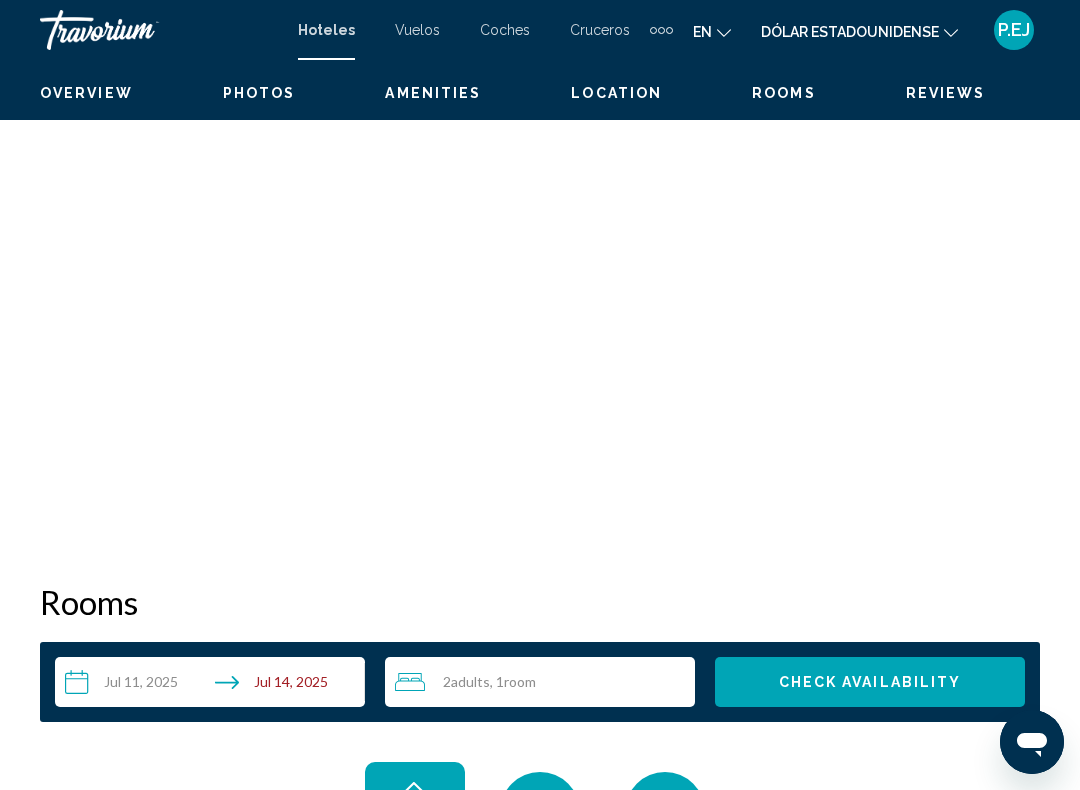 scroll, scrollTop: 0, scrollLeft: 0, axis: both 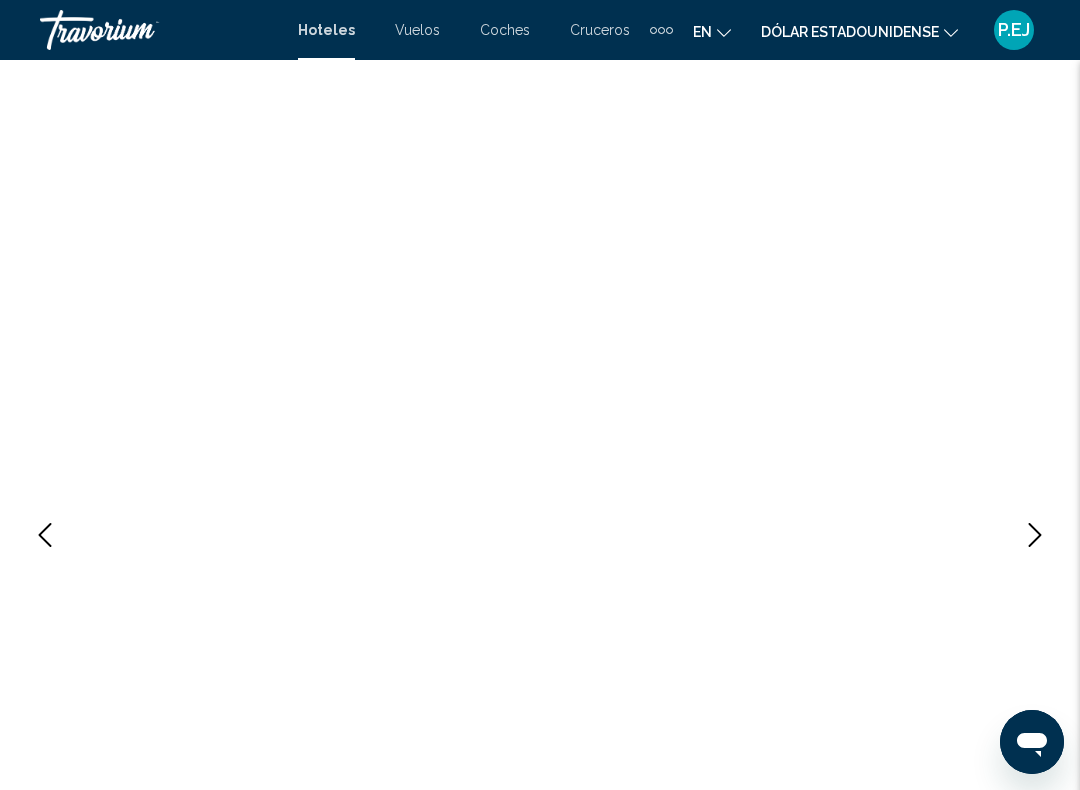 click at bounding box center (1035, 535) 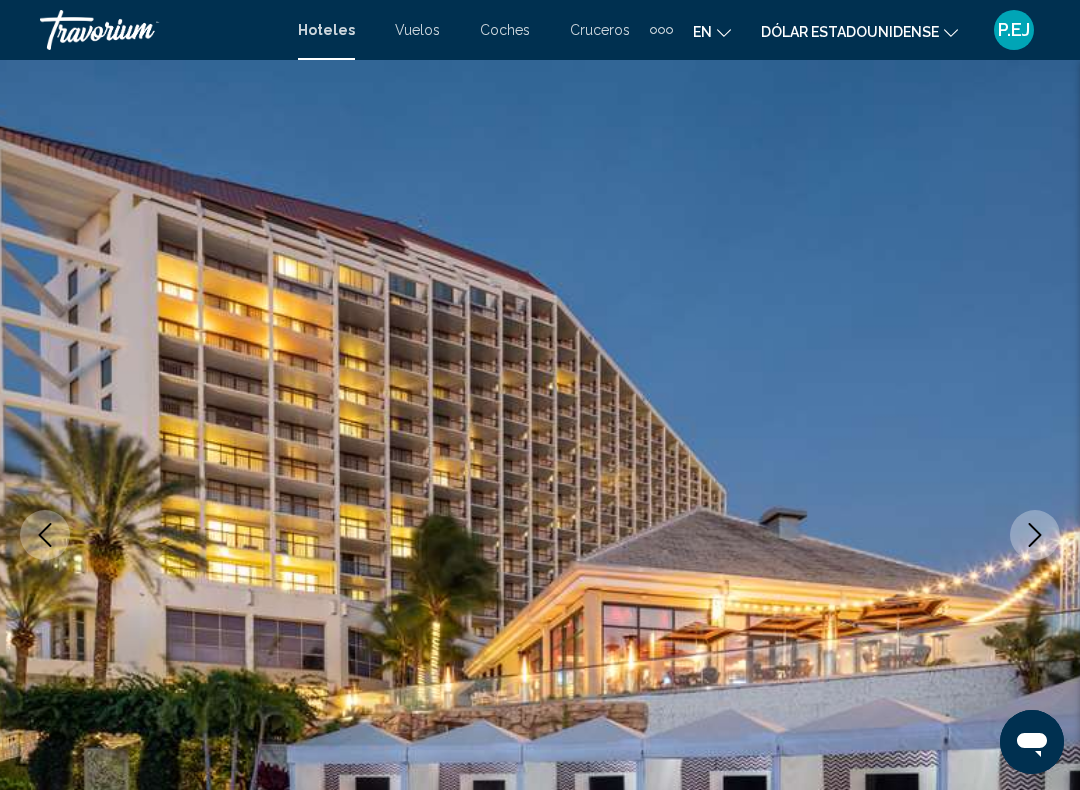 click at bounding box center (1035, 535) 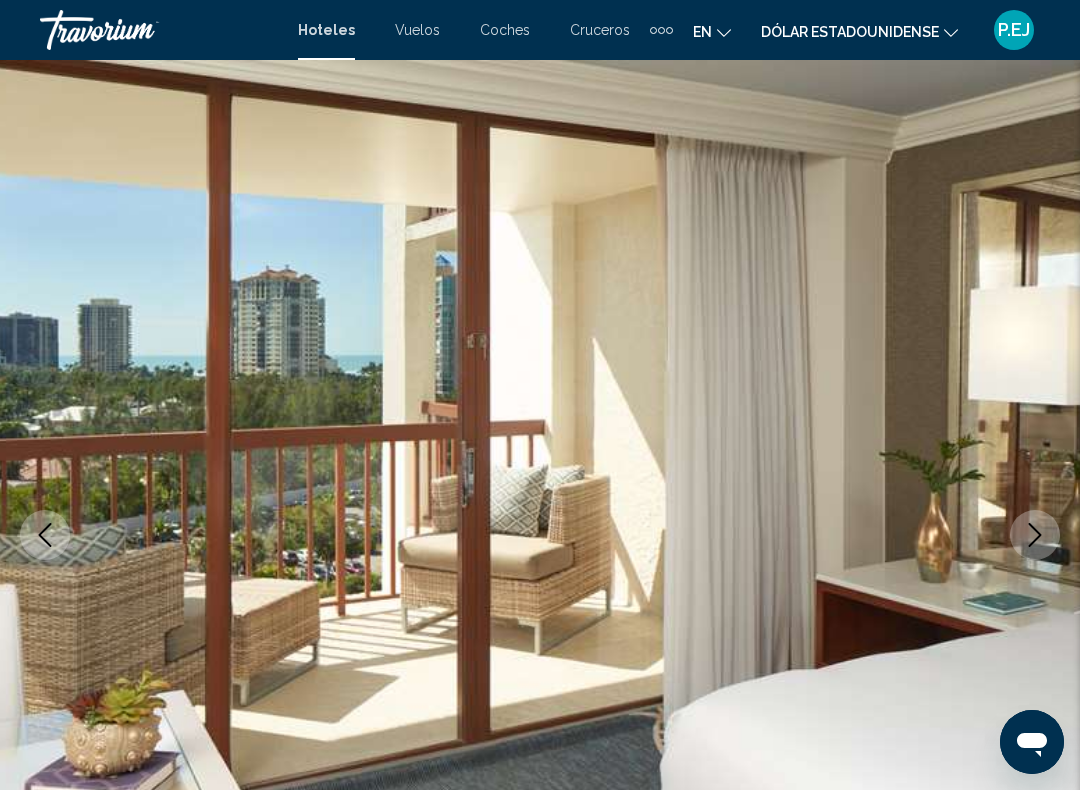 click at bounding box center [1035, 535] 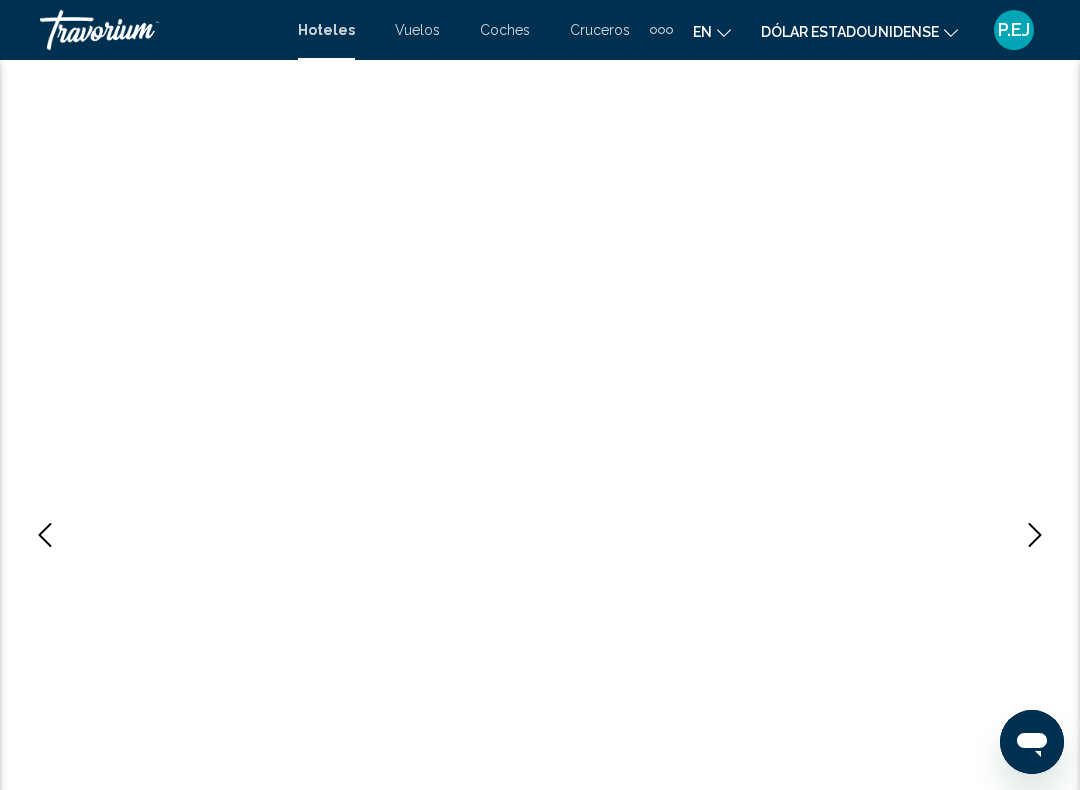 click at bounding box center [1035, 535] 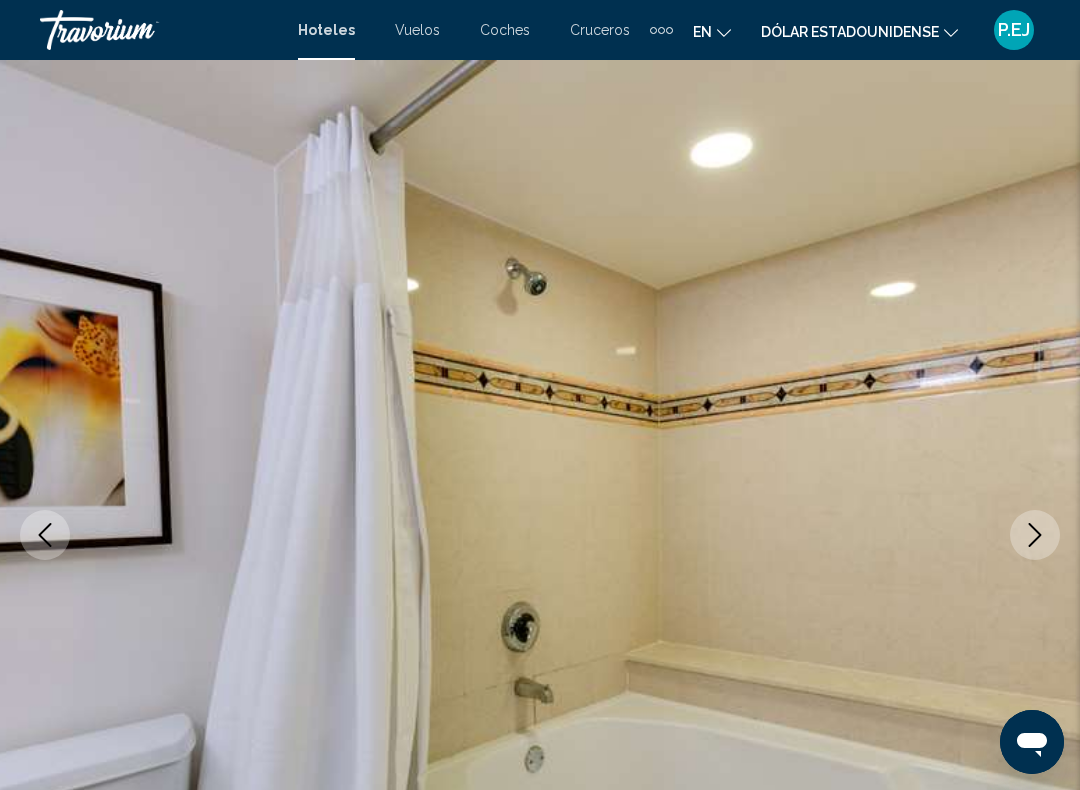click at bounding box center (1035, 535) 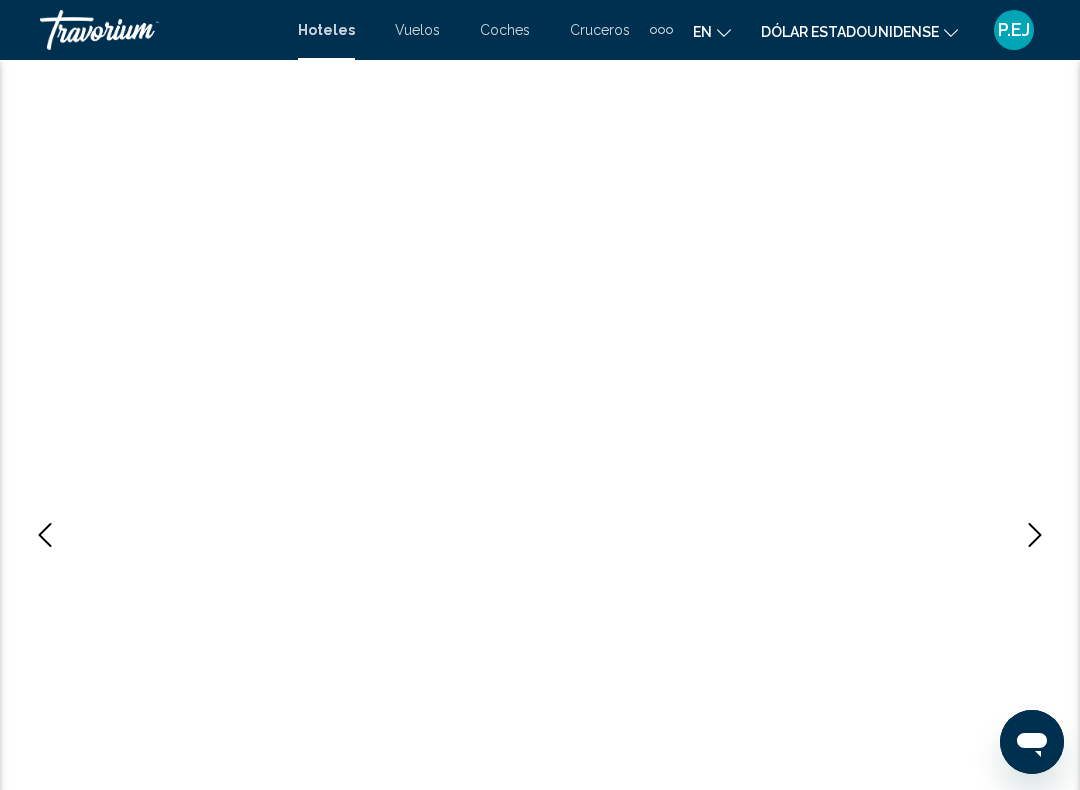click at bounding box center (1035, 535) 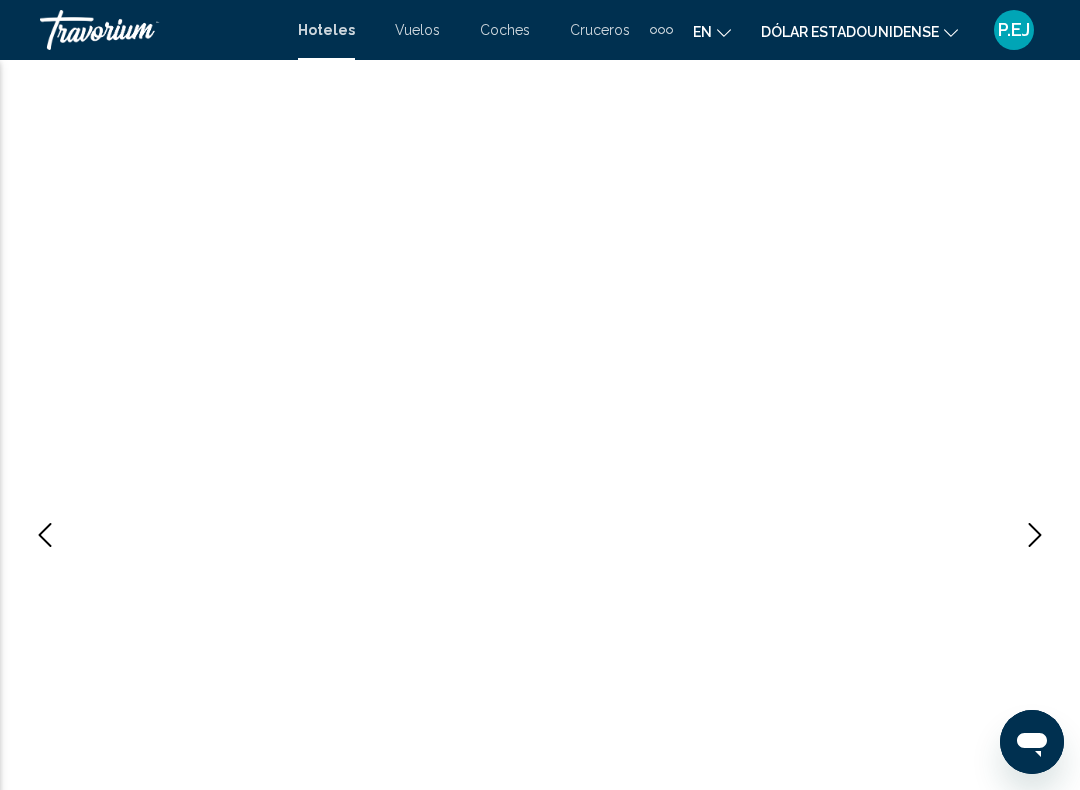 click at bounding box center [1035, 535] 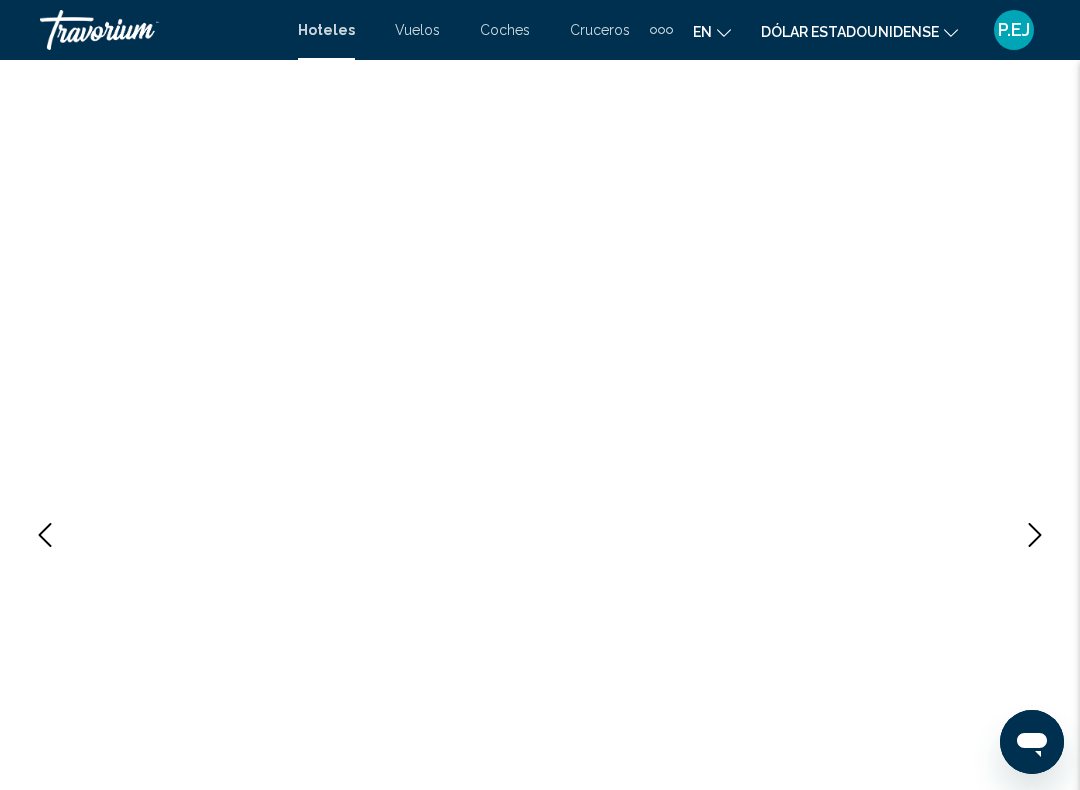 click at bounding box center (540, 535) 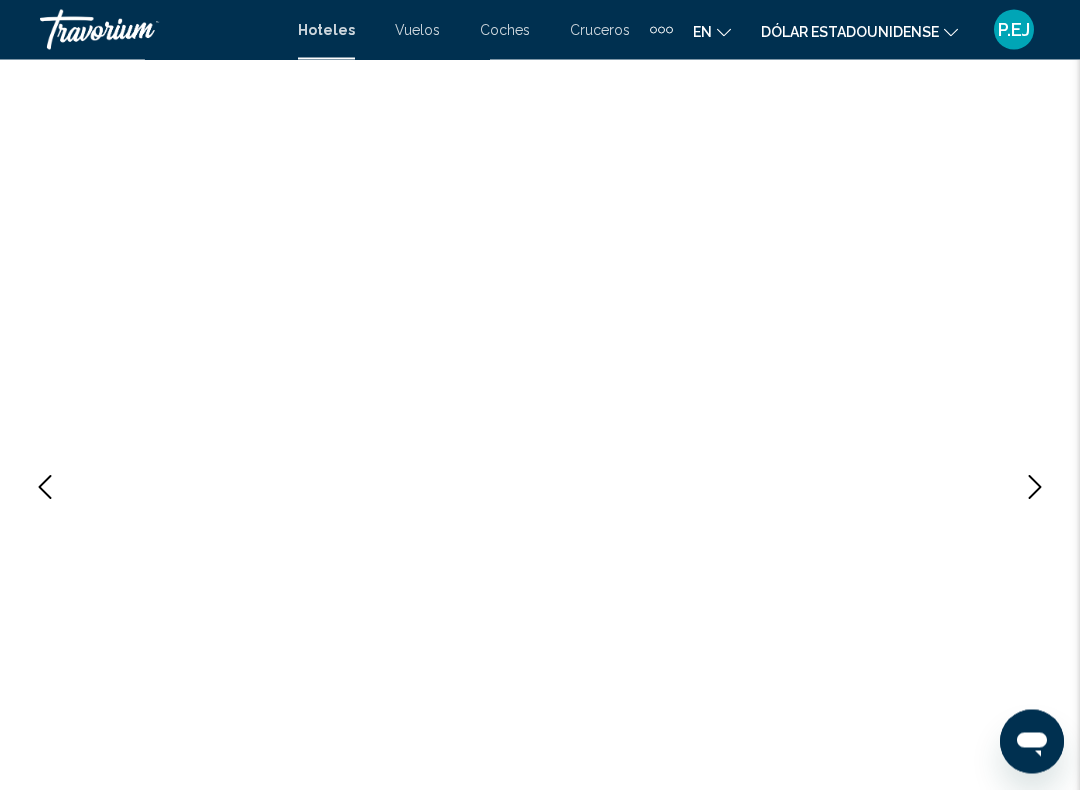 click at bounding box center (540, 488) 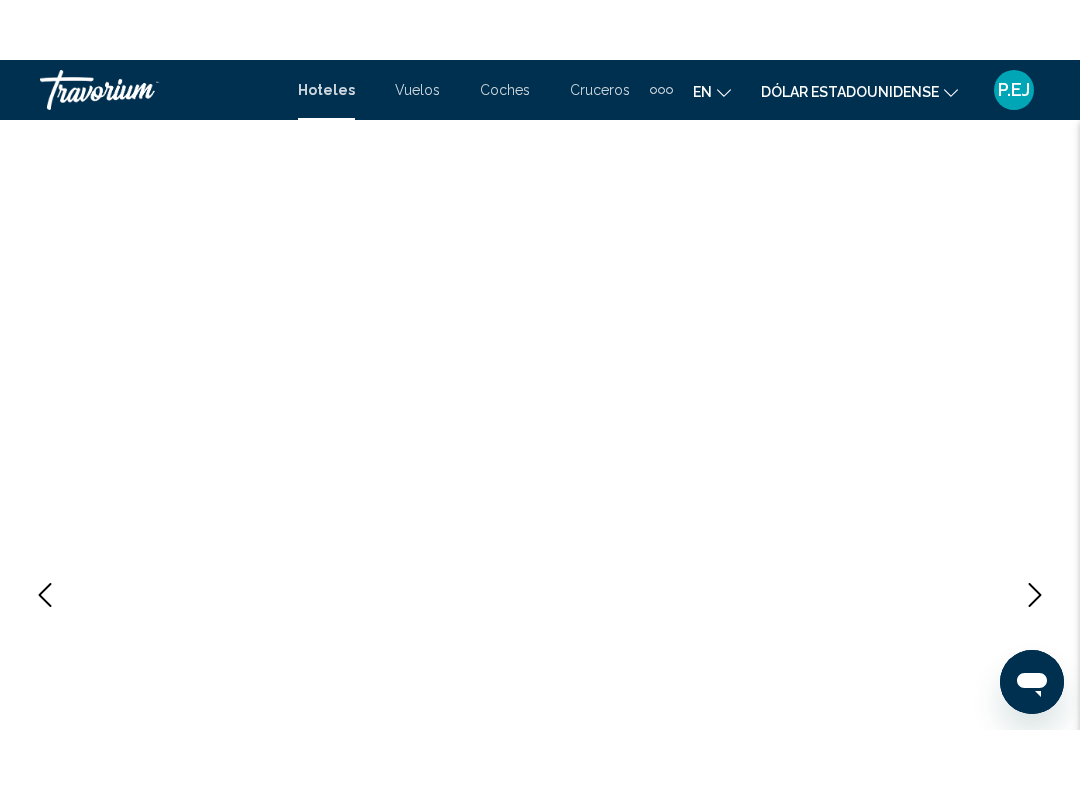 scroll, scrollTop: 140, scrollLeft: 0, axis: vertical 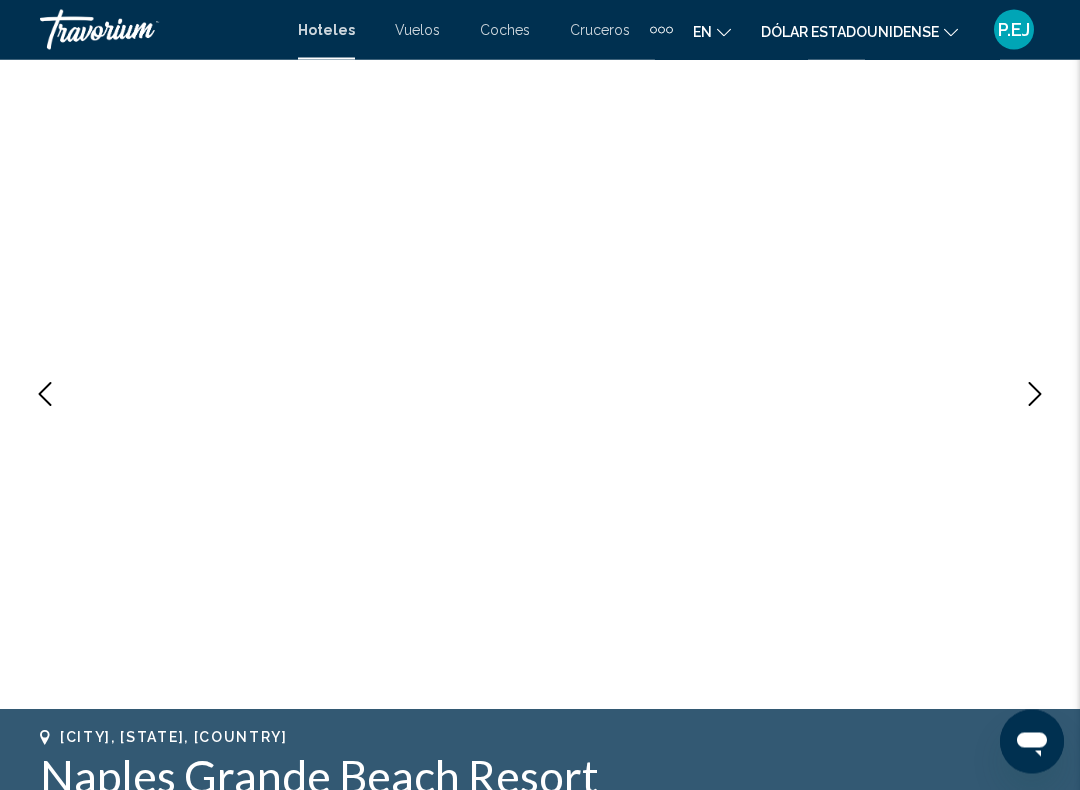 click at bounding box center (1035, 395) 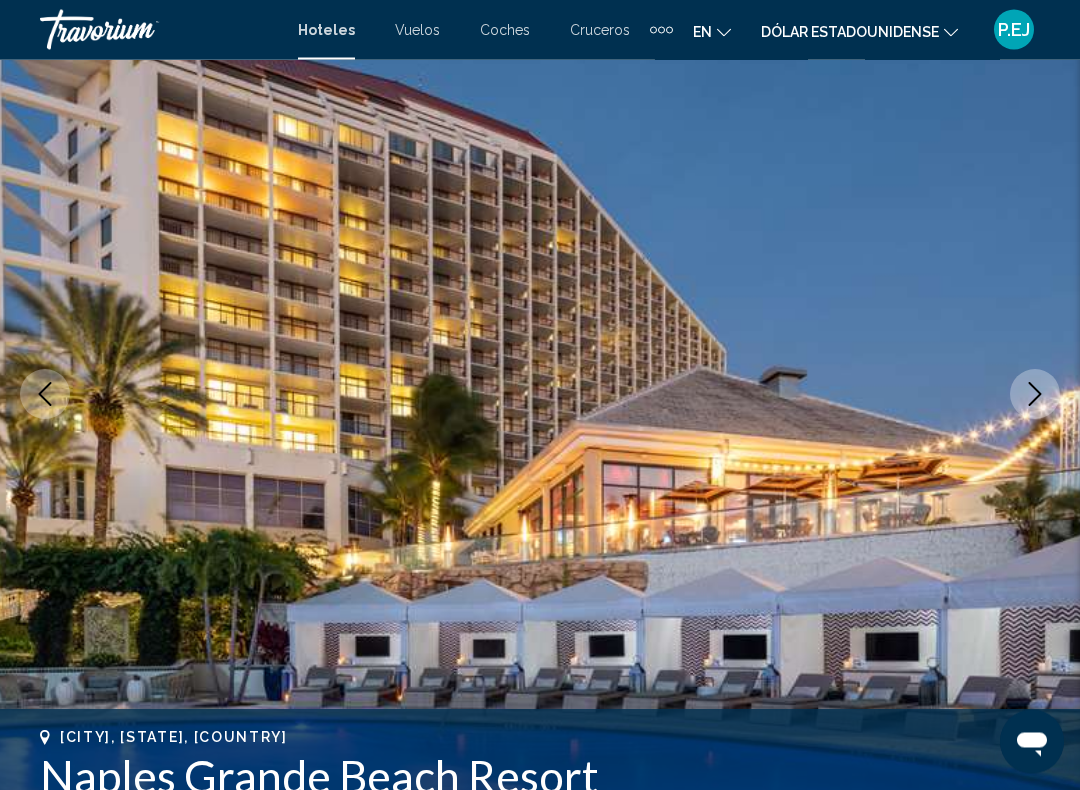 scroll, scrollTop: 141, scrollLeft: 0, axis: vertical 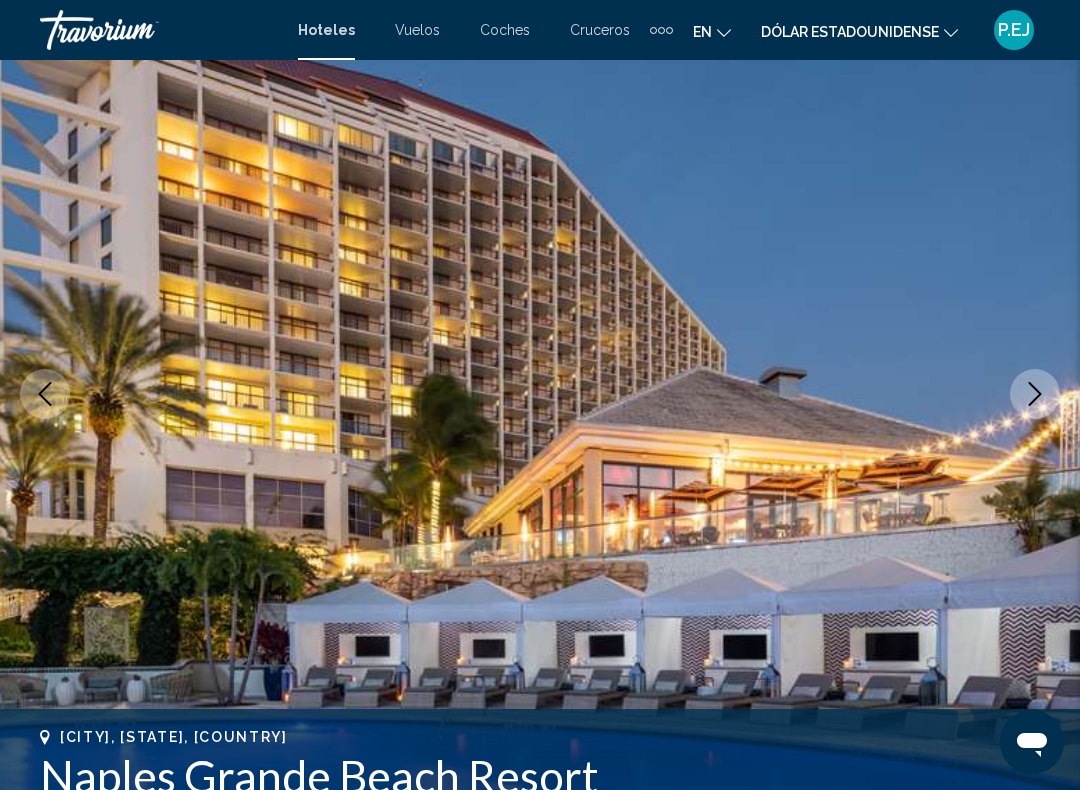 click at bounding box center [1035, 394] 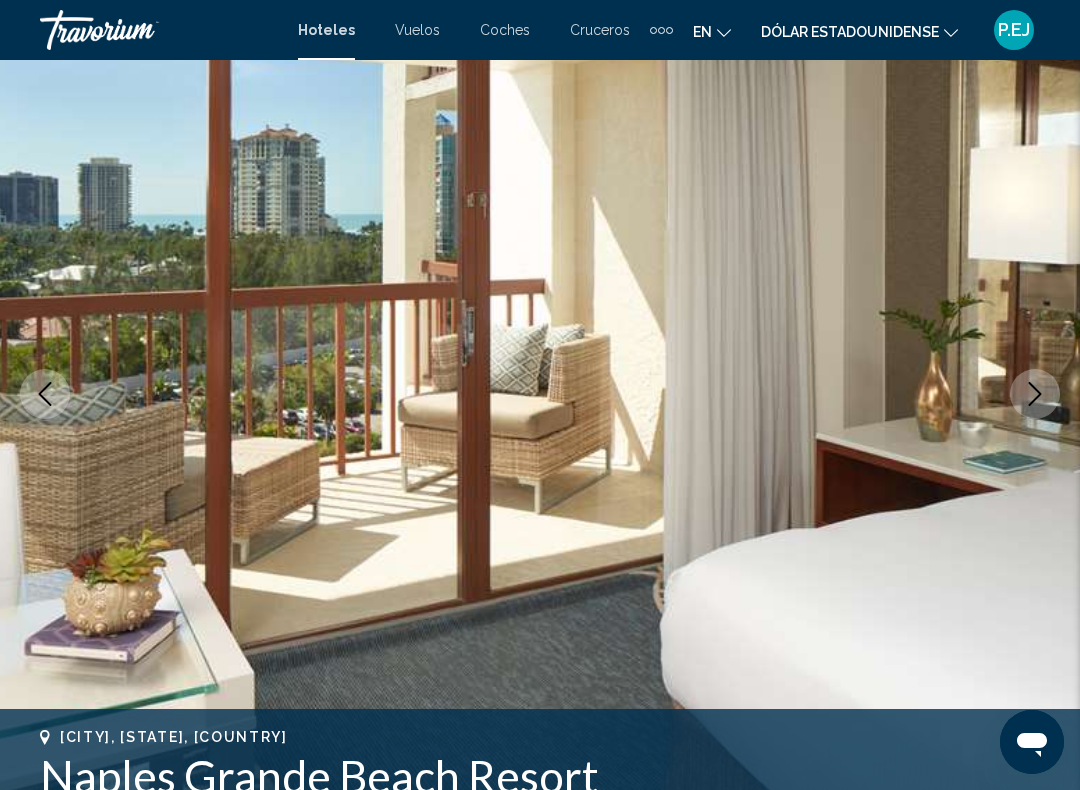 click at bounding box center [1035, 394] 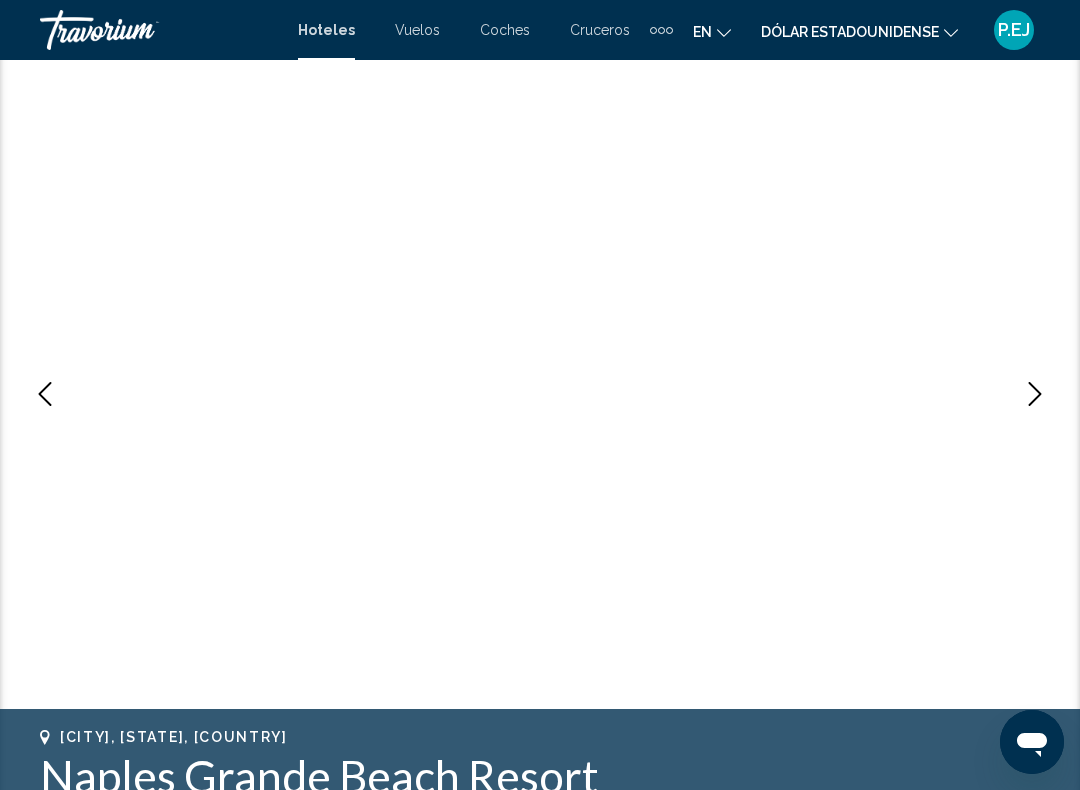 click at bounding box center [1035, 394] 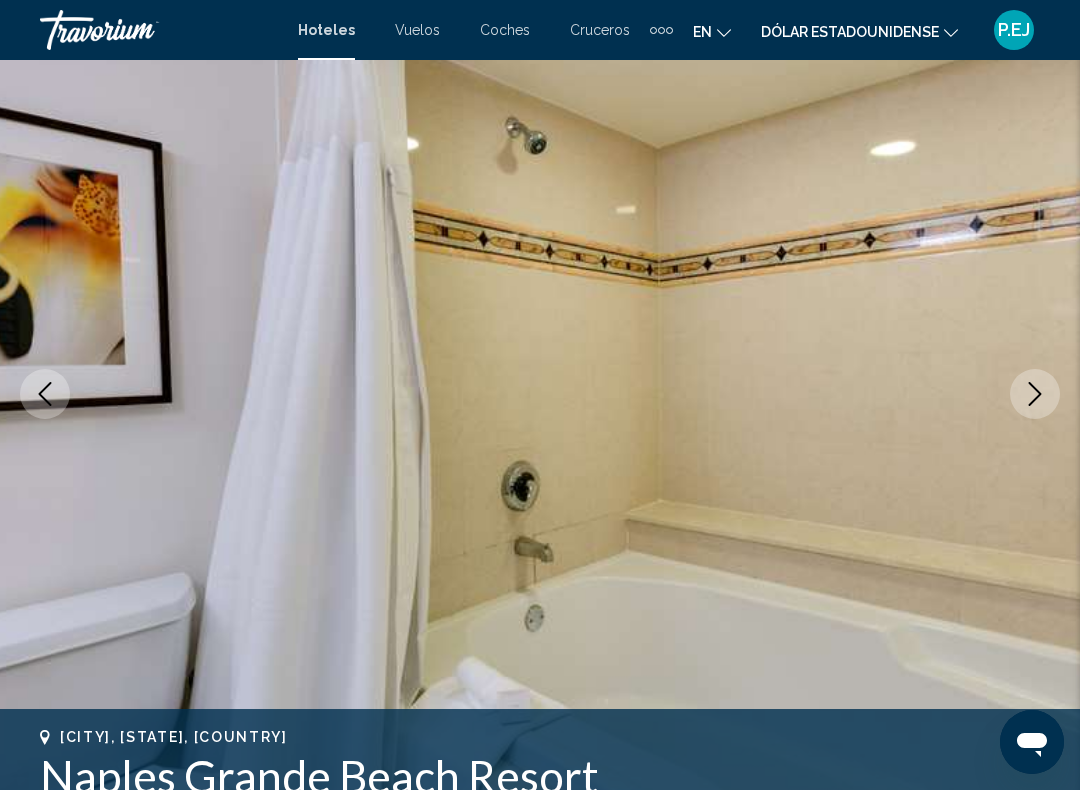 click at bounding box center (1035, 394) 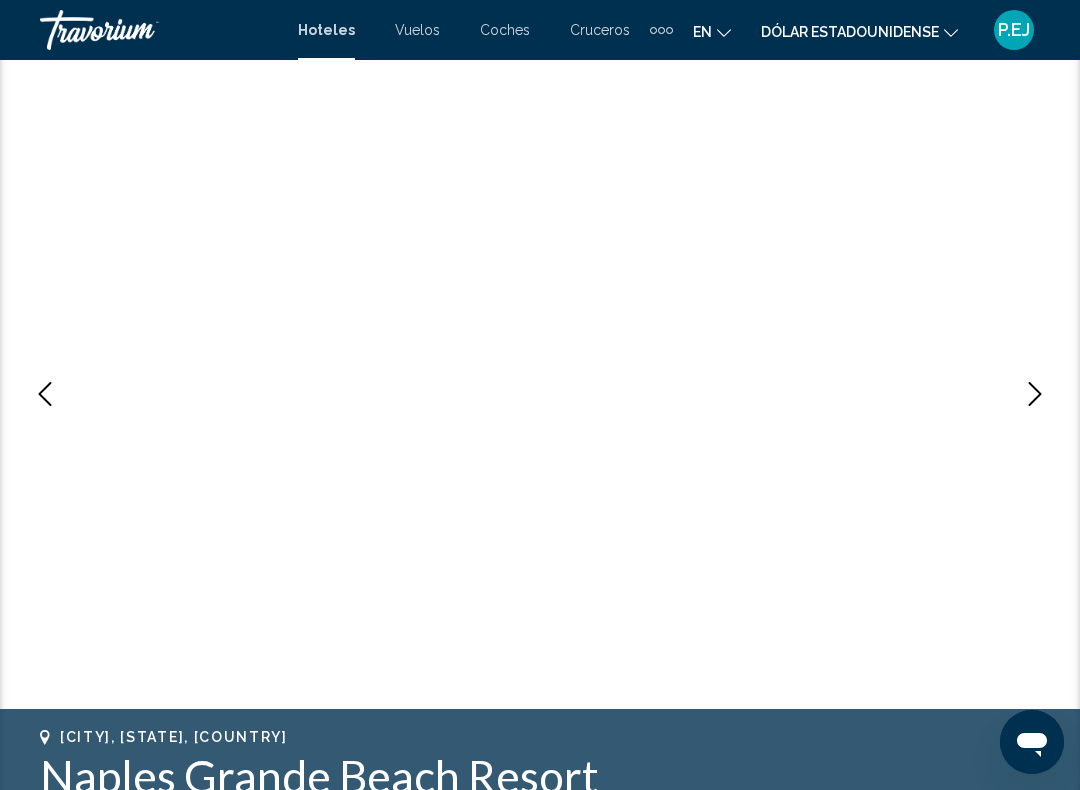 click at bounding box center (1035, 394) 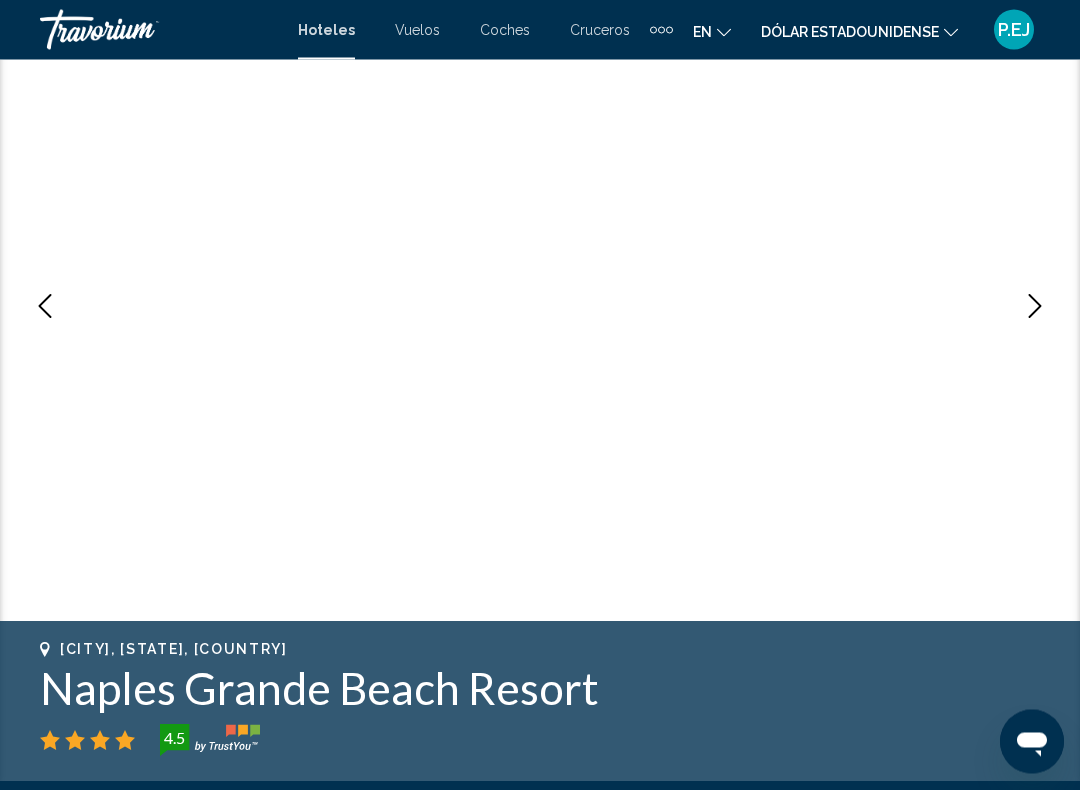 scroll, scrollTop: 230, scrollLeft: 0, axis: vertical 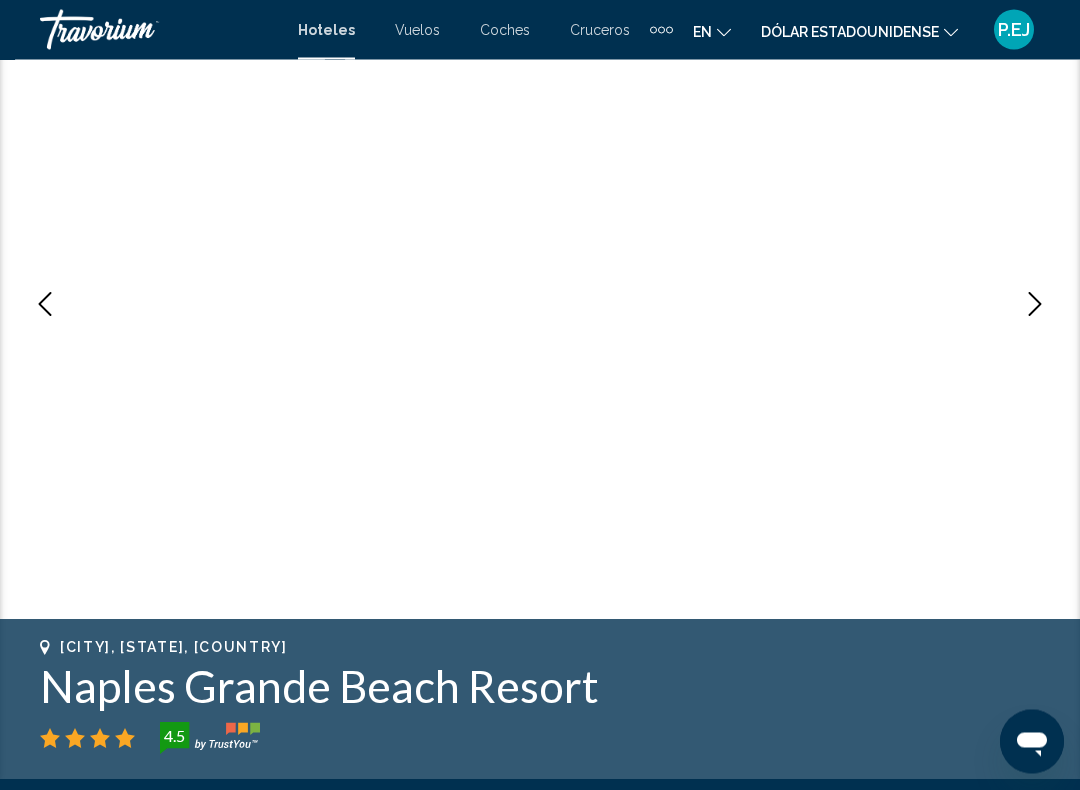 click at bounding box center (1035, 305) 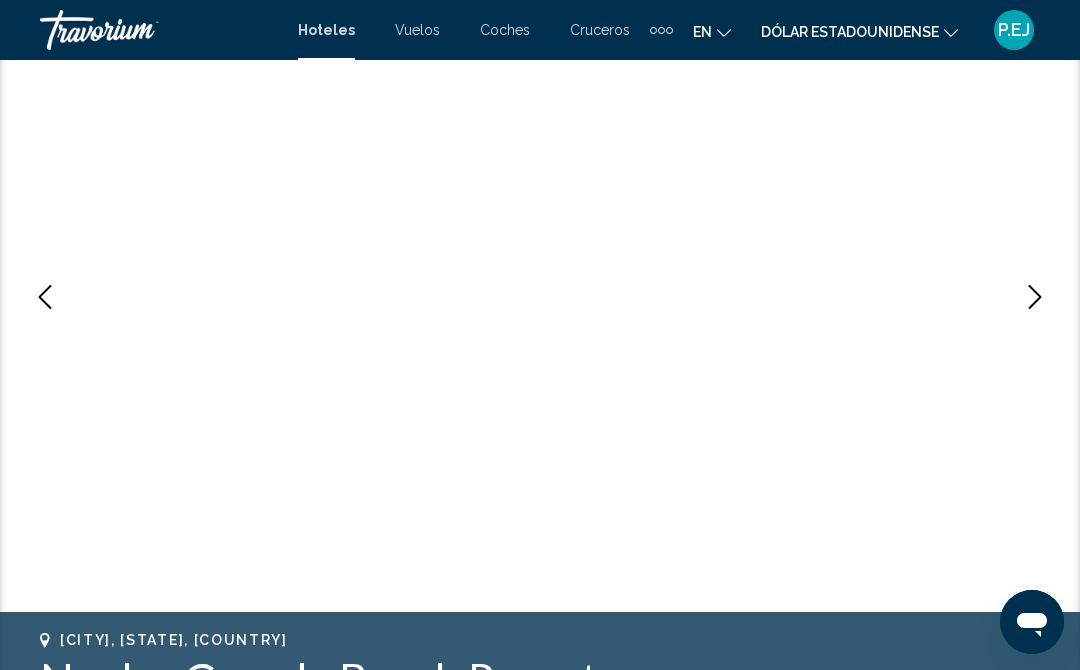 scroll, scrollTop: 236, scrollLeft: 0, axis: vertical 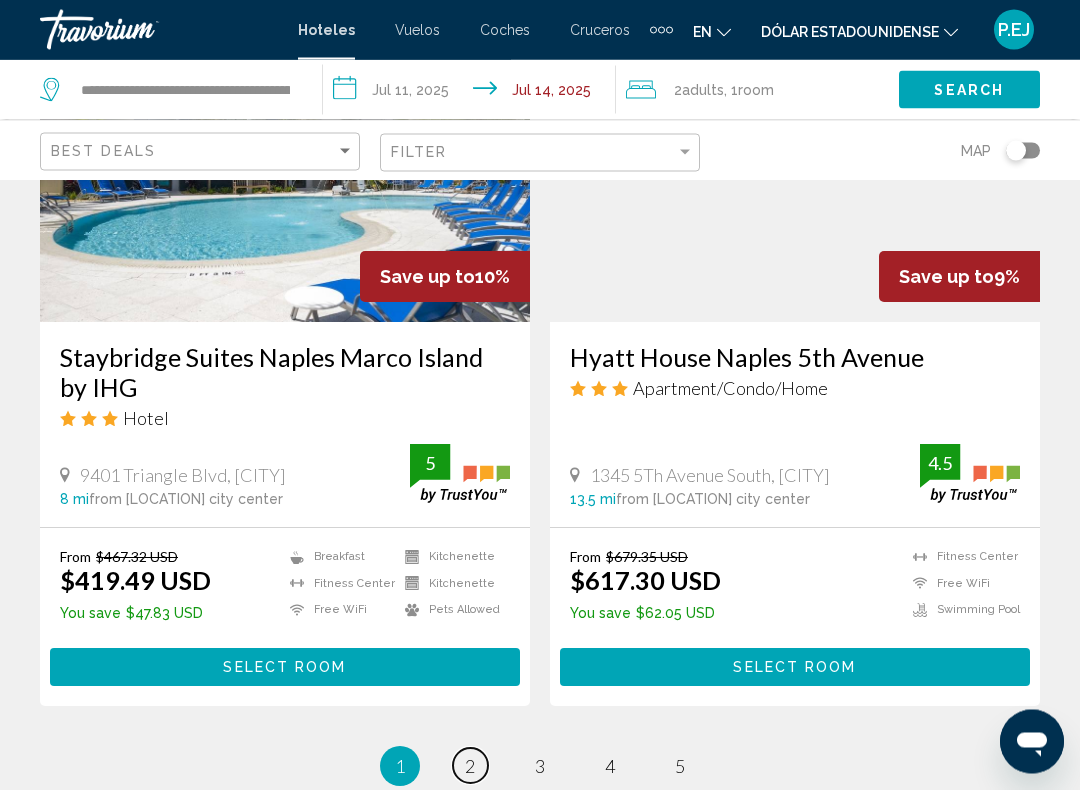 click on "page  2" at bounding box center [470, 766] 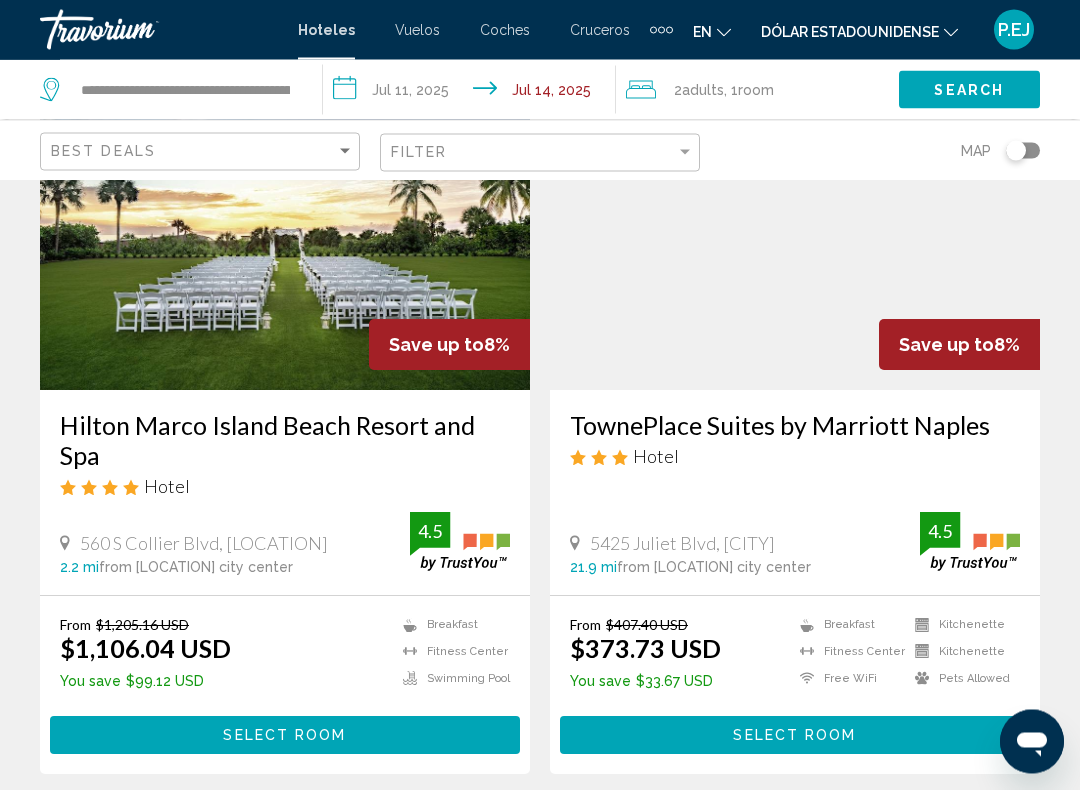 scroll, scrollTop: 181, scrollLeft: 0, axis: vertical 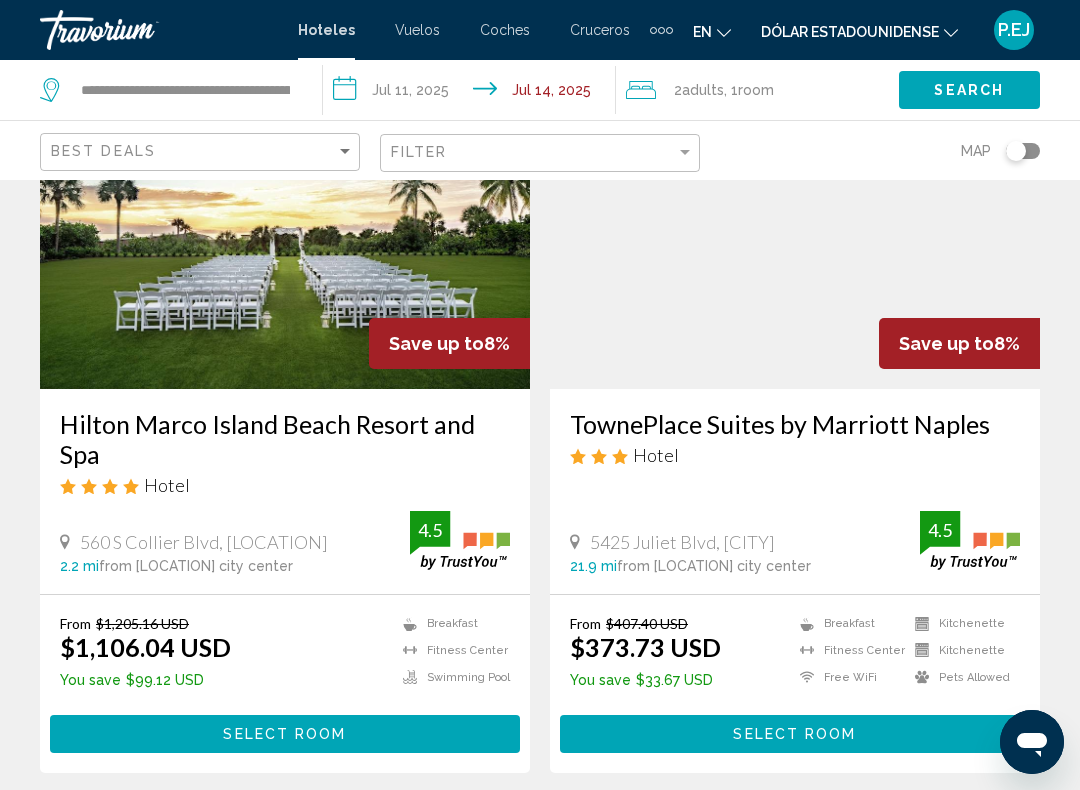 click at bounding box center [285, 229] 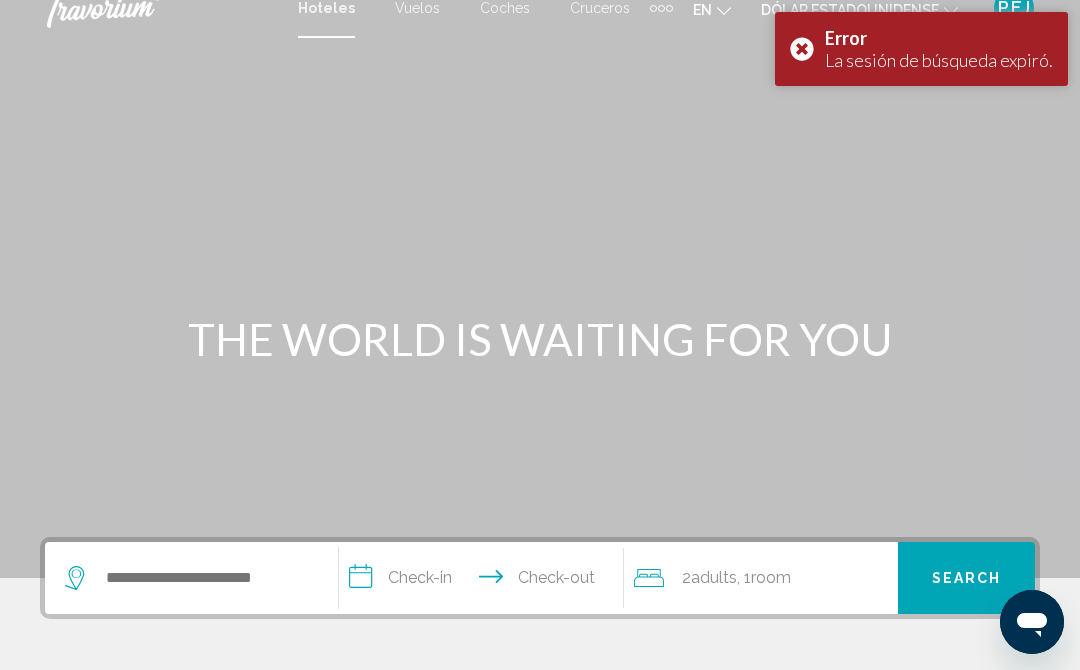 scroll, scrollTop: 0, scrollLeft: 0, axis: both 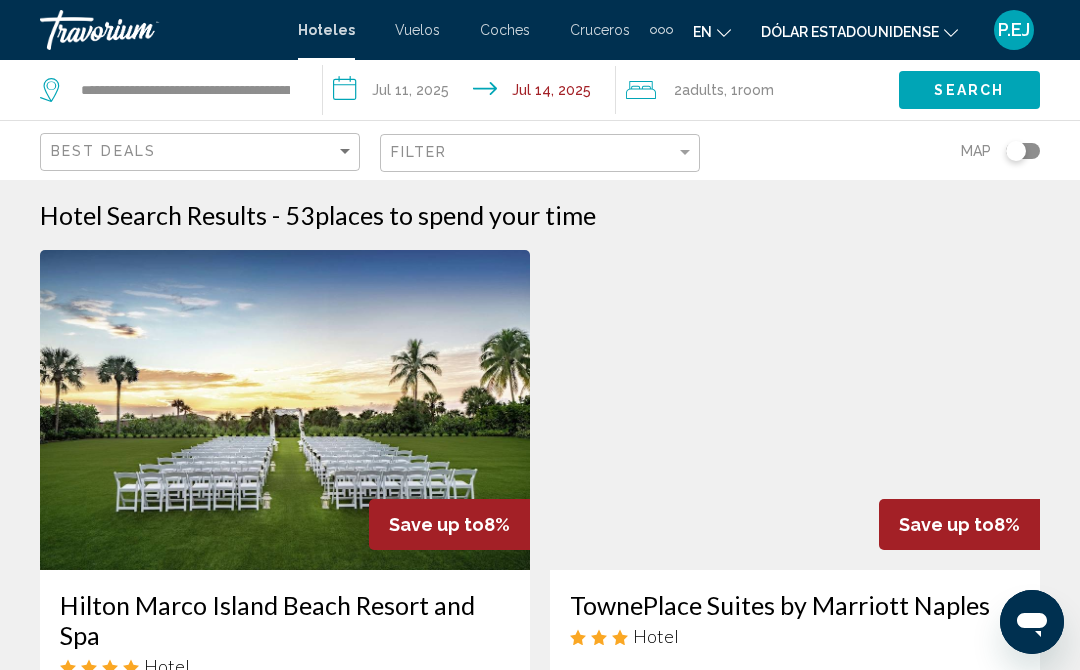 click at bounding box center [285, 410] 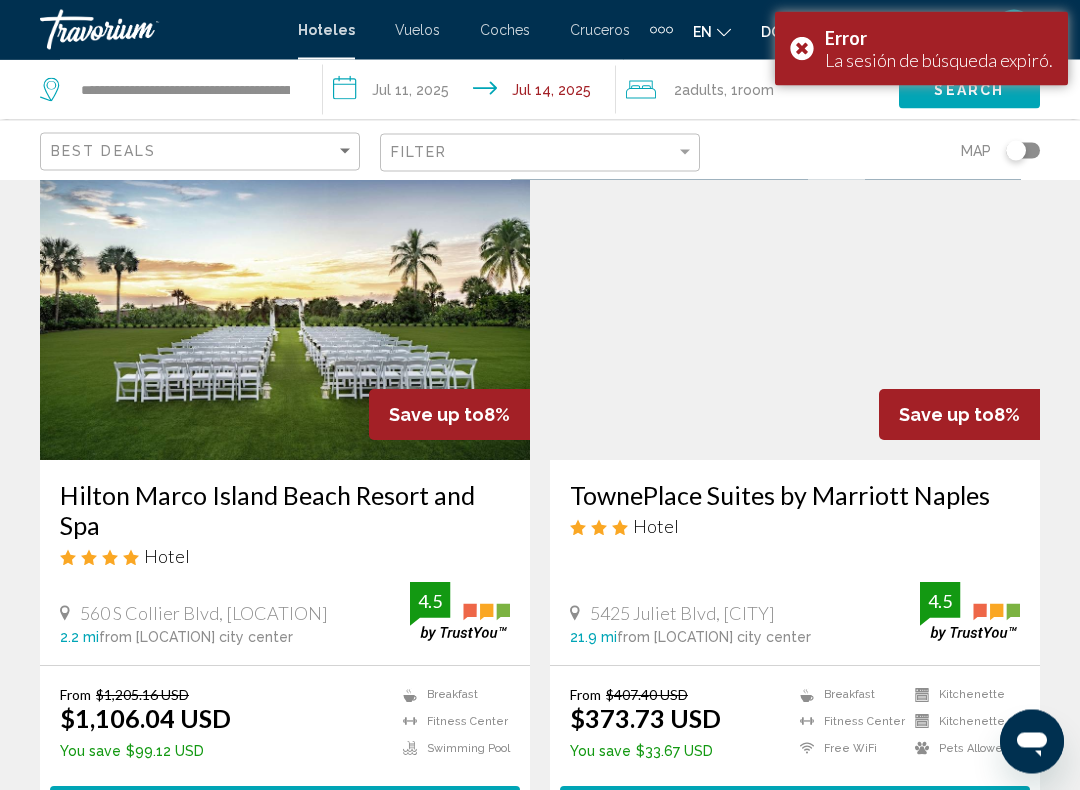 scroll, scrollTop: 111, scrollLeft: 0, axis: vertical 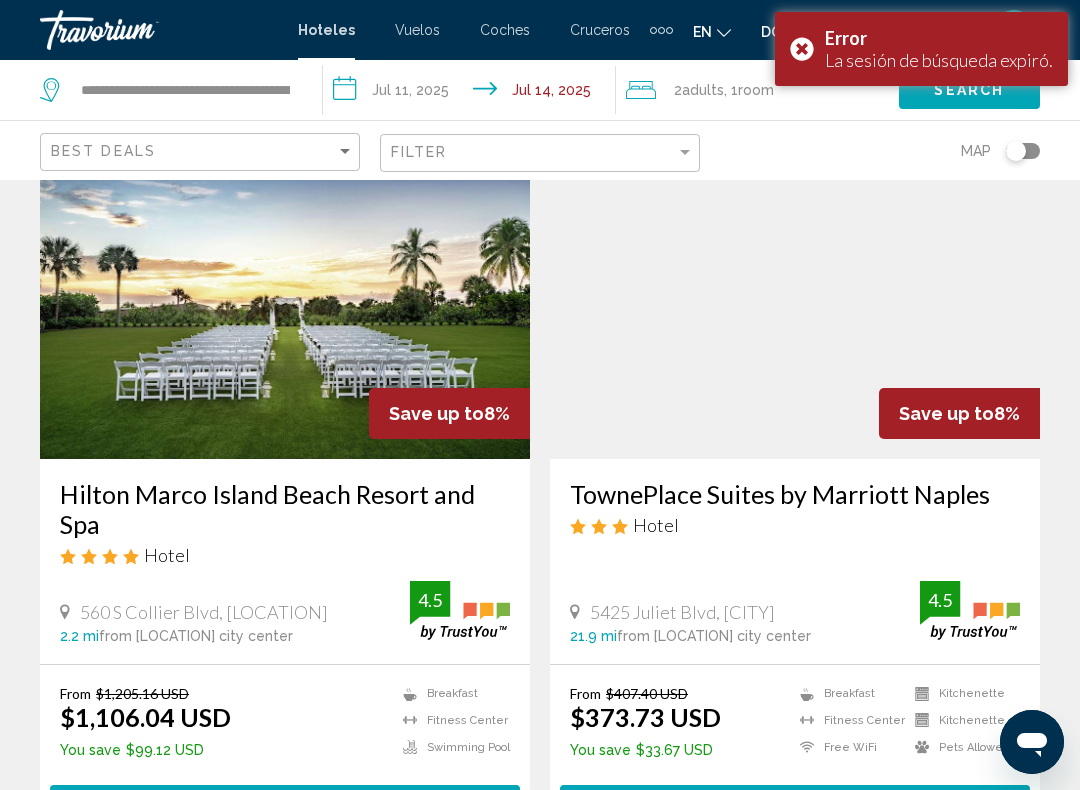 click on "Hilton Marco Island Beach Resort and Spa" at bounding box center [285, 509] 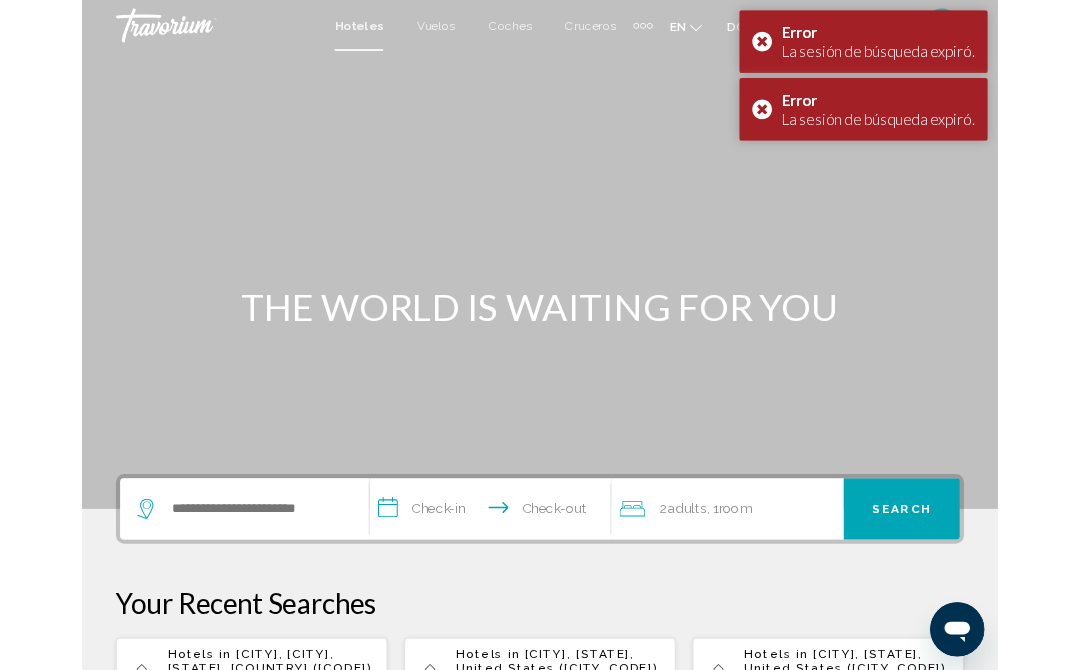 scroll, scrollTop: 19, scrollLeft: 0, axis: vertical 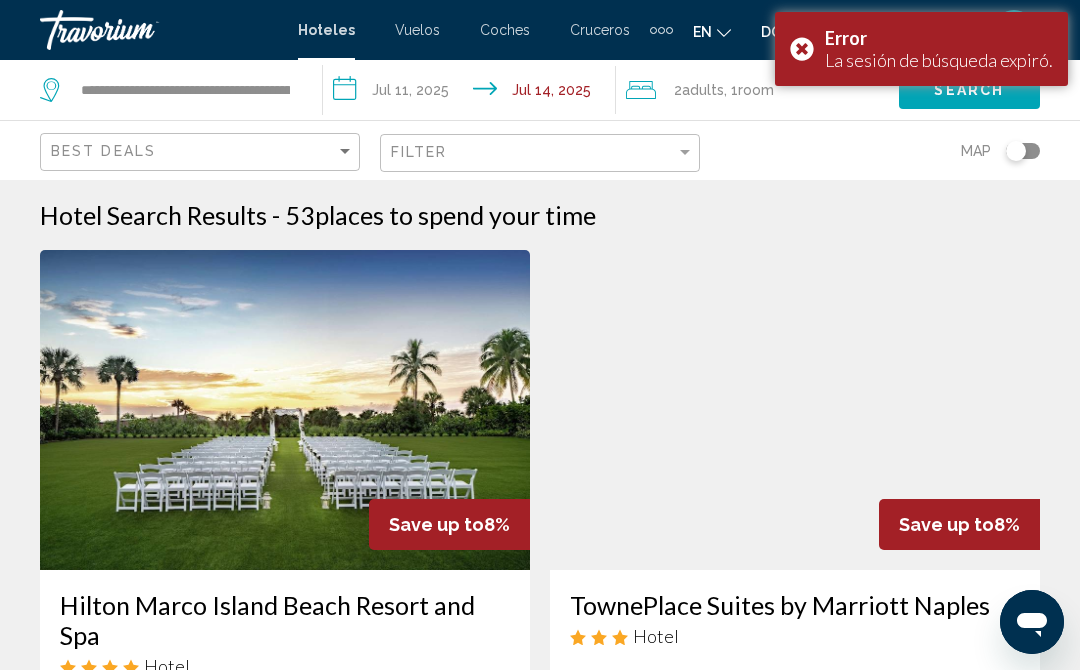 click on "Error La sesión de búsqueda expiró." at bounding box center (921, 49) 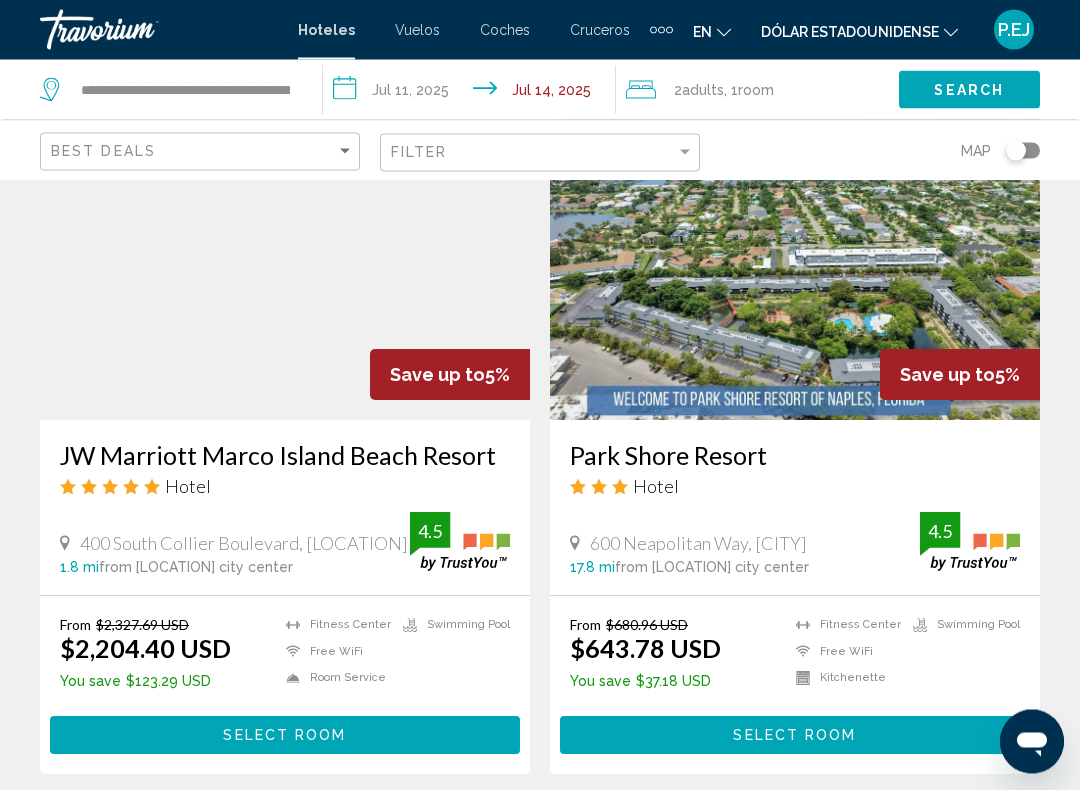 scroll, scrollTop: 3088, scrollLeft: 0, axis: vertical 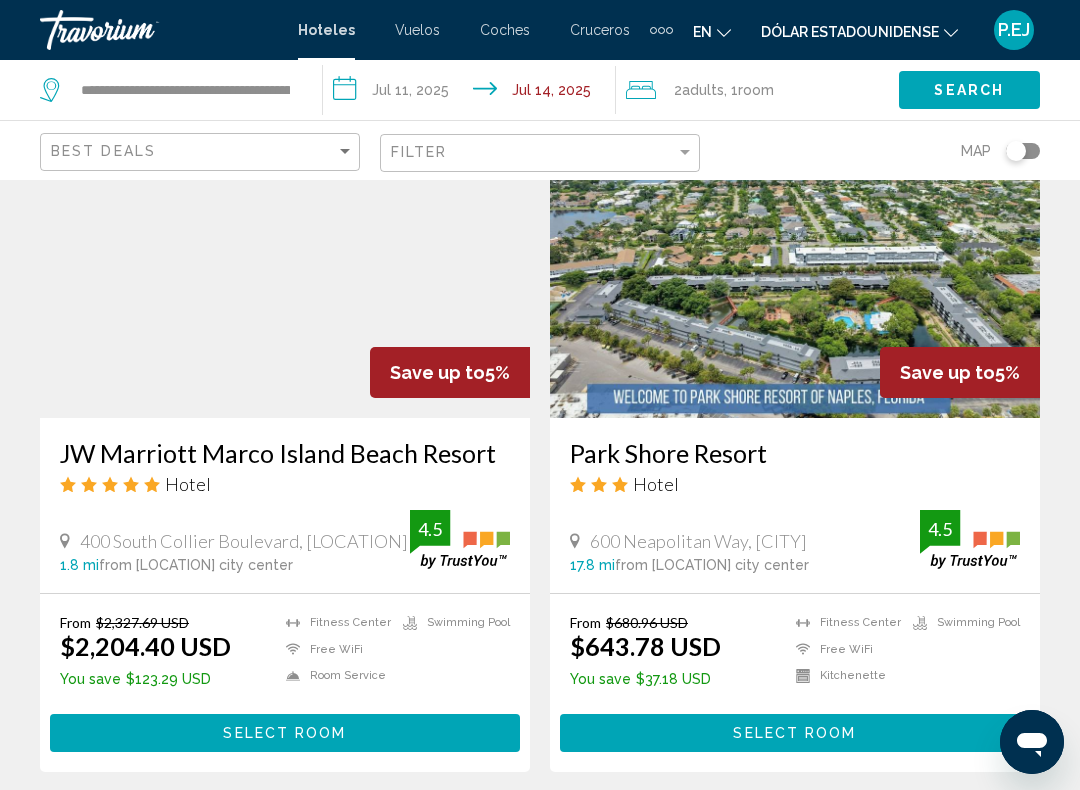 click at bounding box center (285, 258) 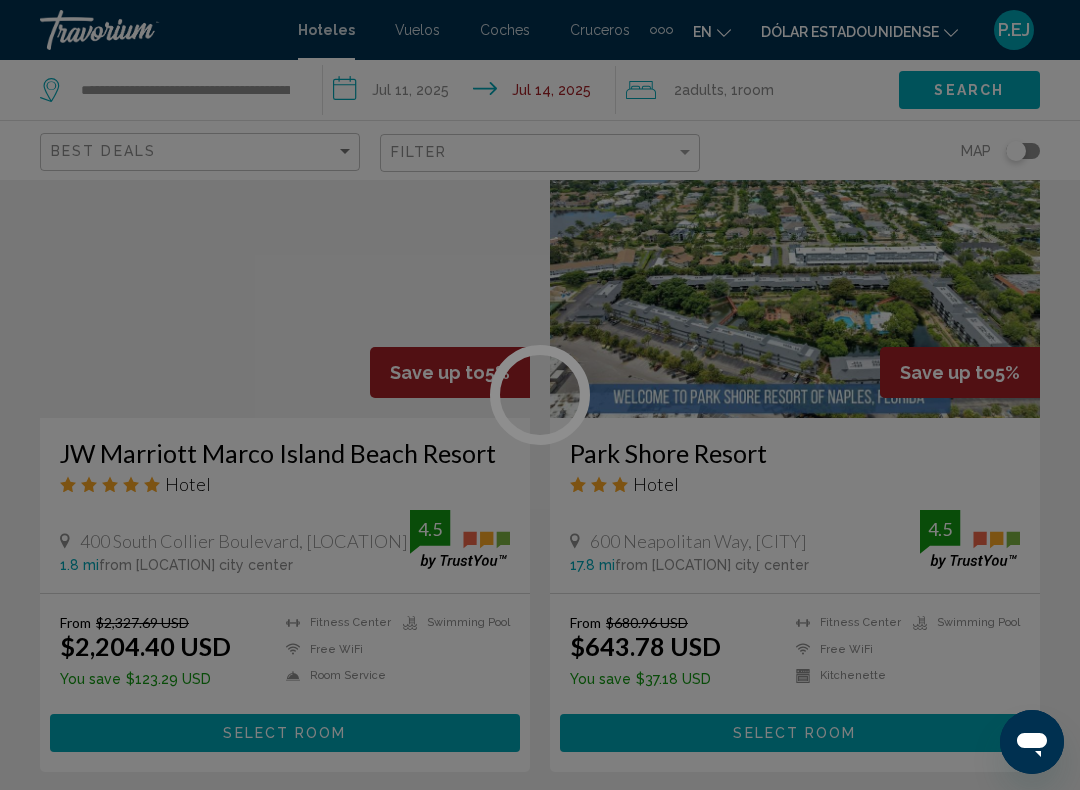 scroll, scrollTop: 0, scrollLeft: 0, axis: both 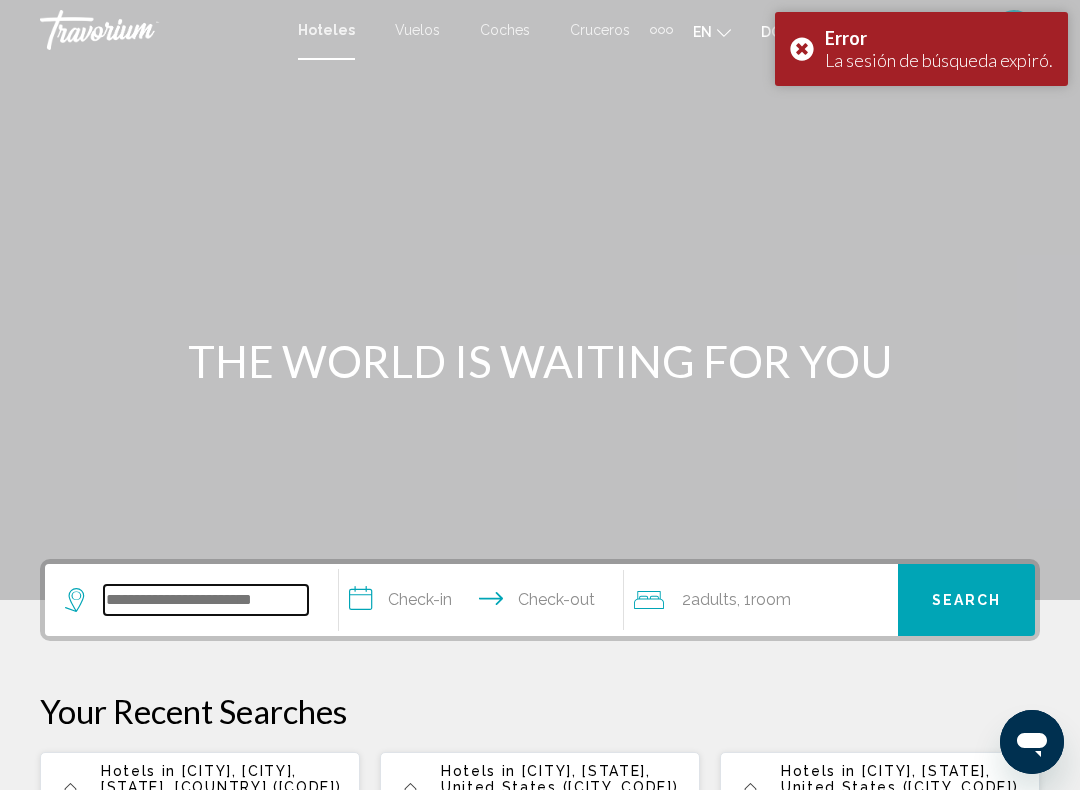 click at bounding box center [206, 600] 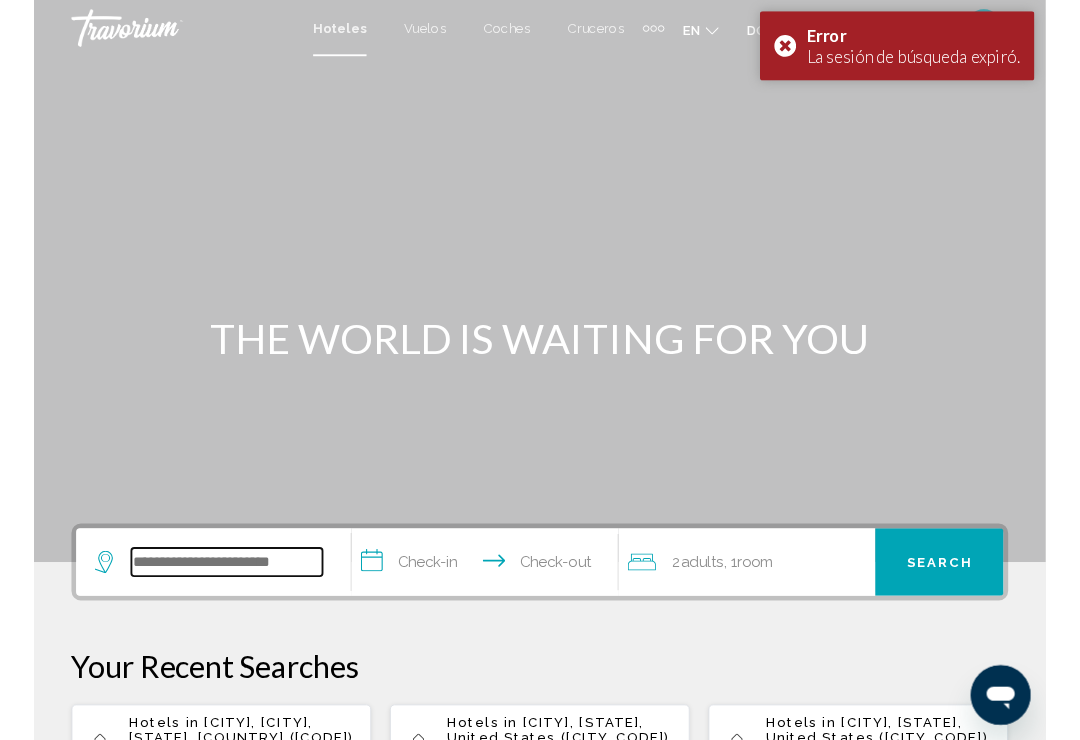 scroll, scrollTop: 51, scrollLeft: 0, axis: vertical 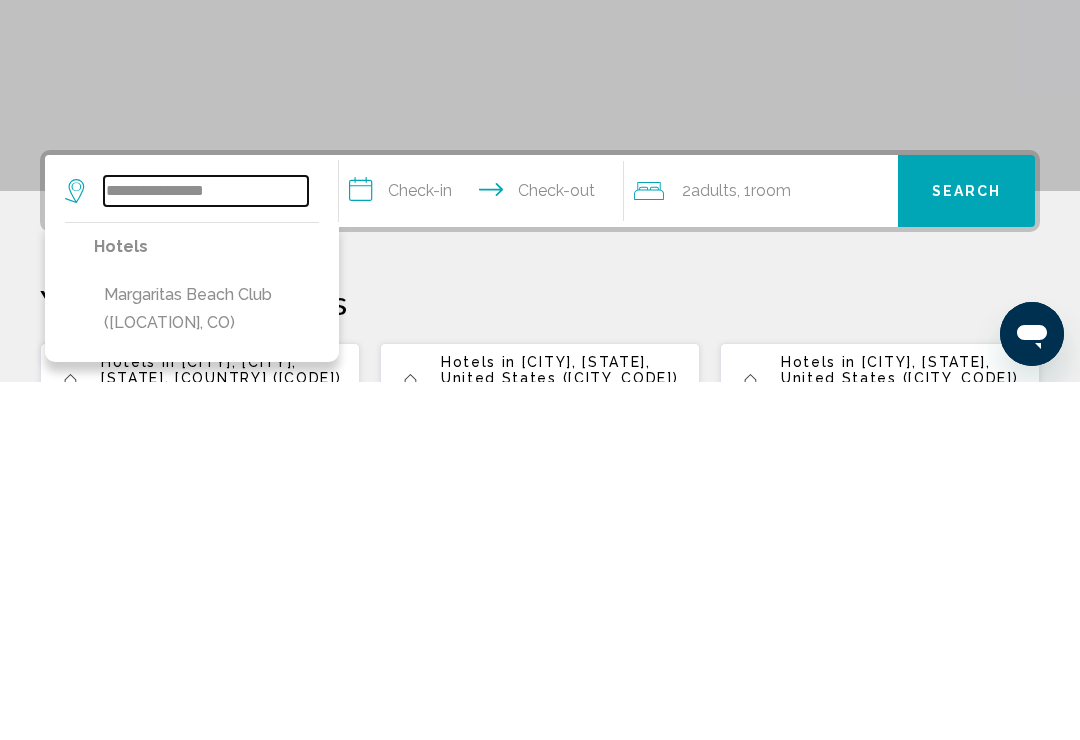 type on "**********" 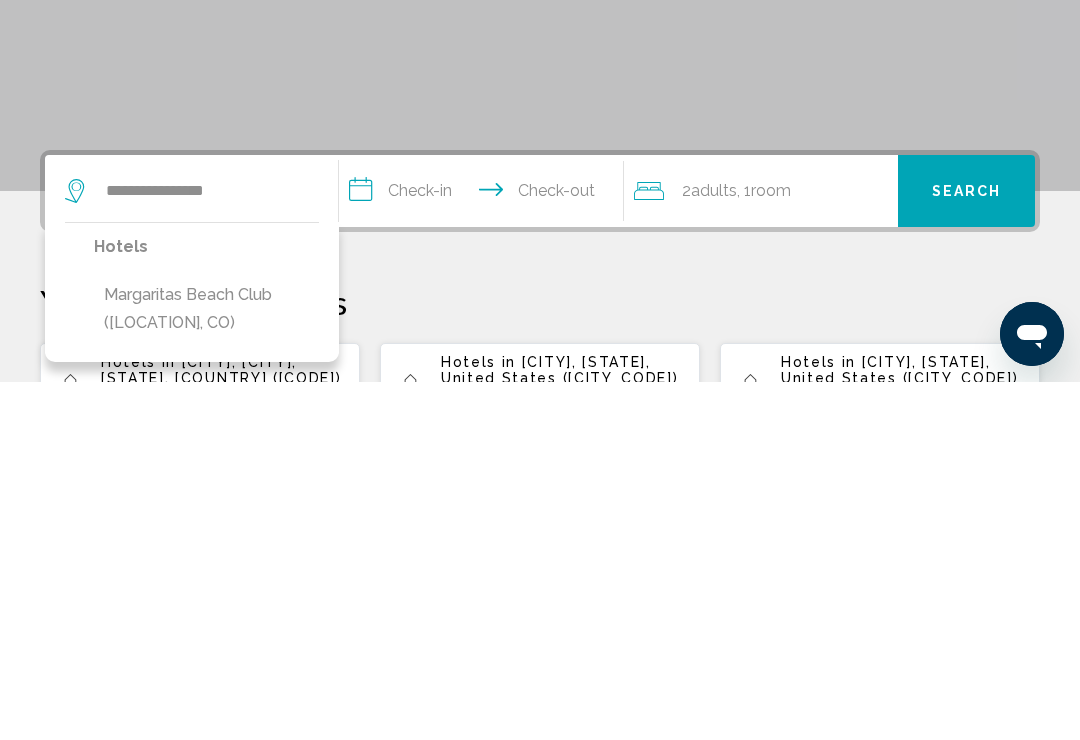 click on "Margaritas Beach Club ([LOCATION], CO)" at bounding box center (206, 667) 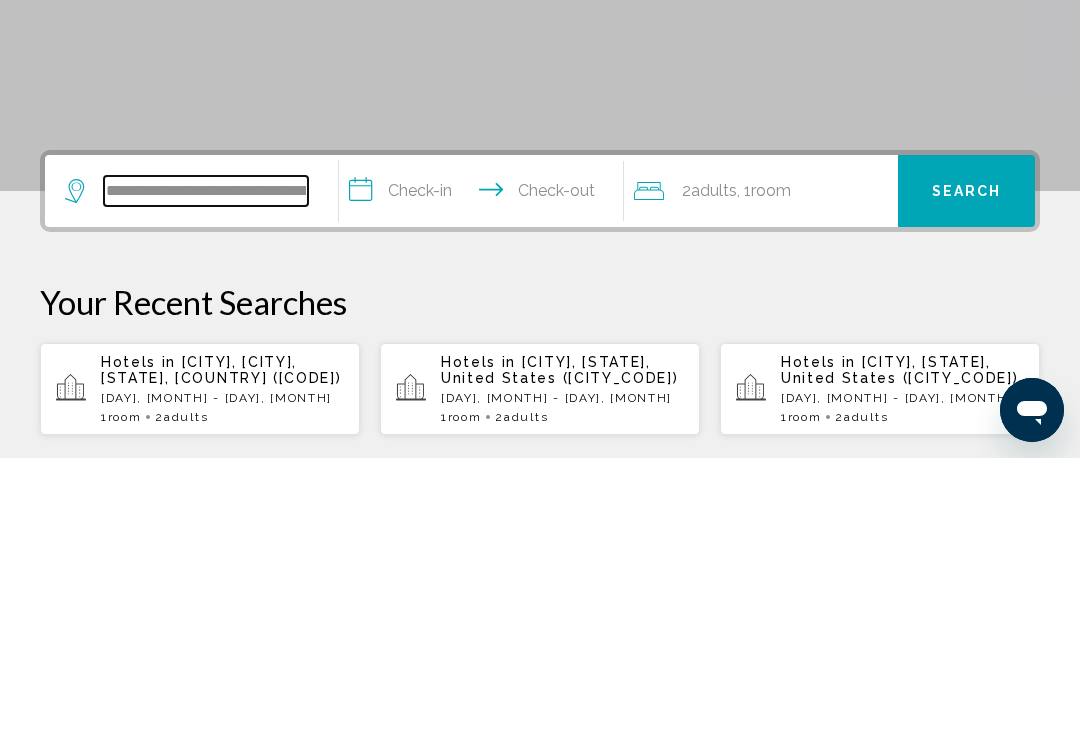 scroll, scrollTop: 135, scrollLeft: 0, axis: vertical 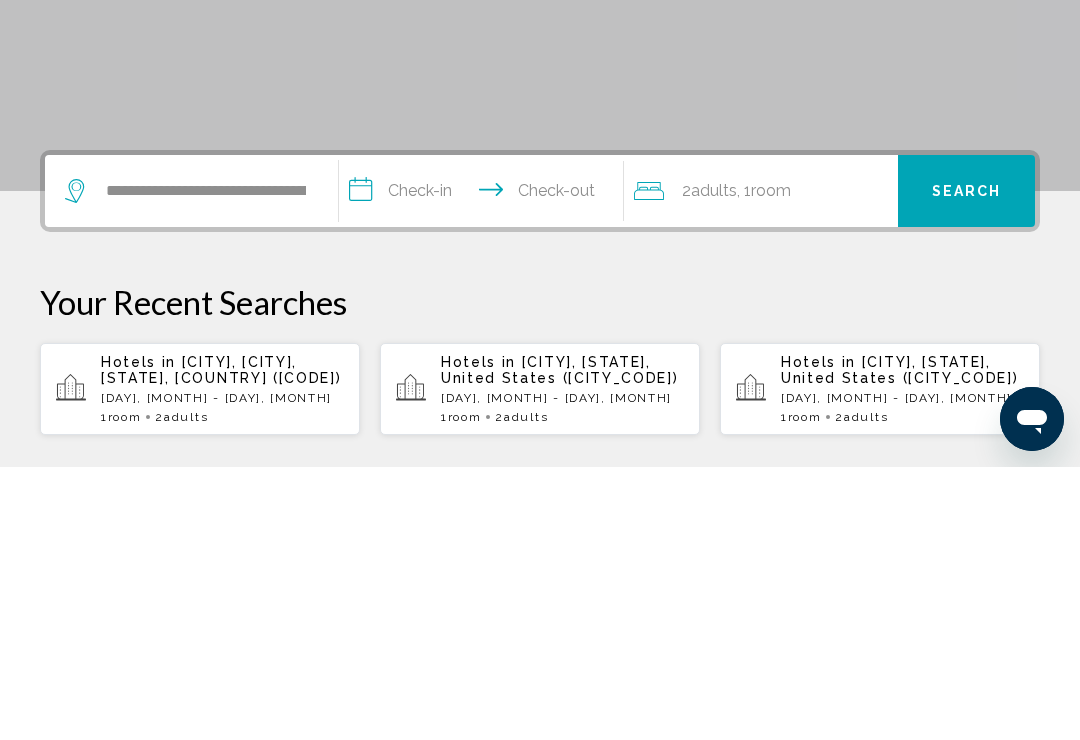 click on "Search" at bounding box center [967, 465] 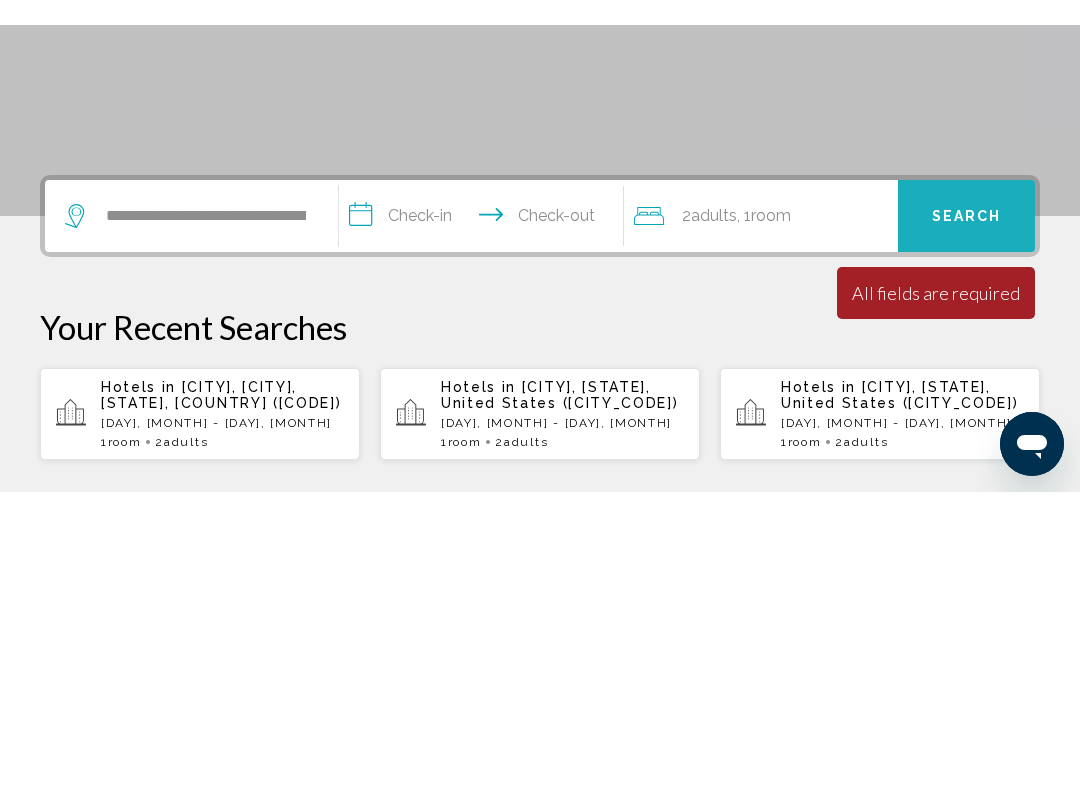 scroll, scrollTop: 494, scrollLeft: 0, axis: vertical 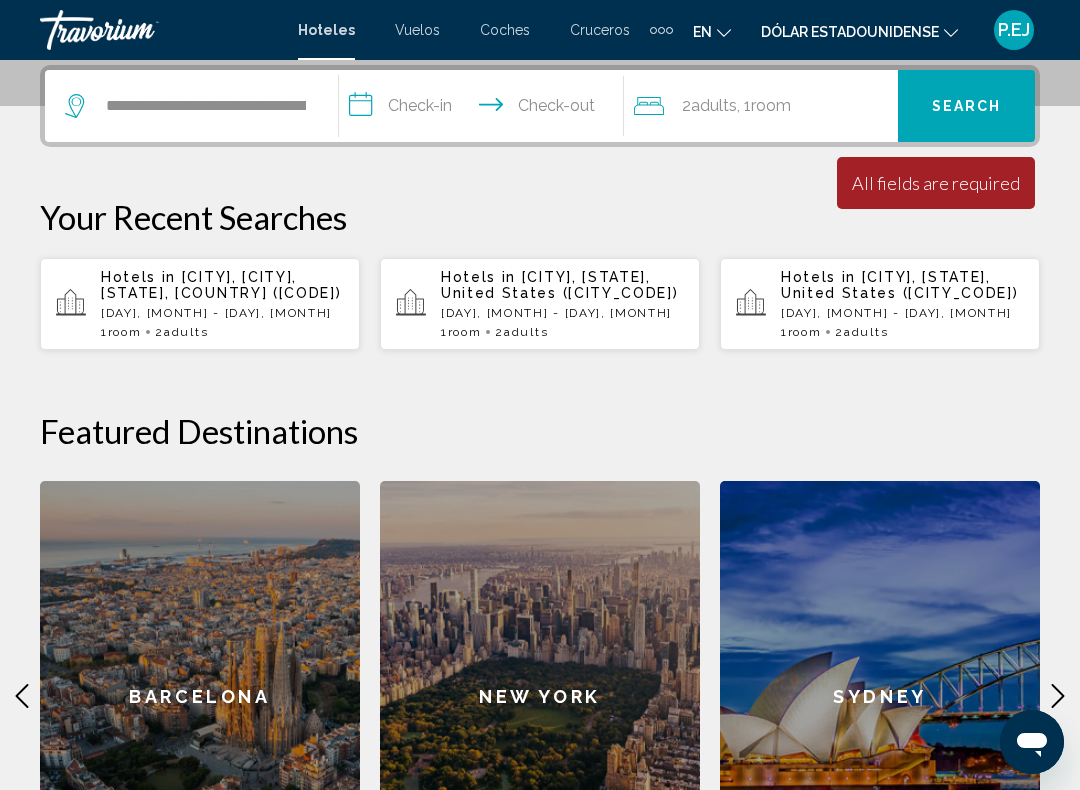 click on "All fields are required" at bounding box center [936, 183] 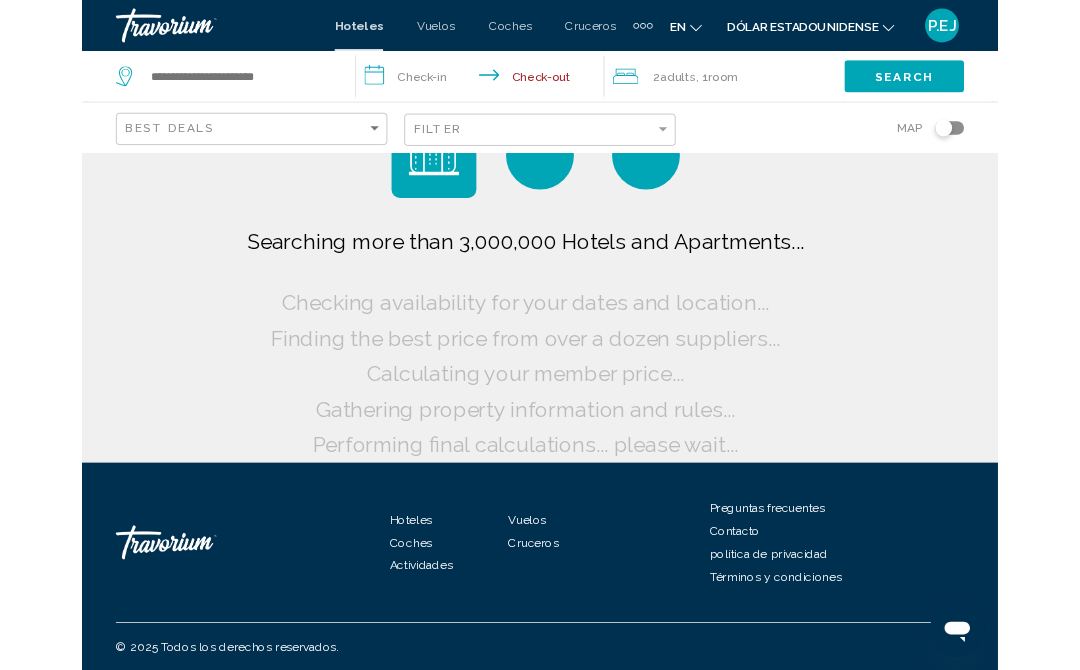 scroll, scrollTop: 0, scrollLeft: 0, axis: both 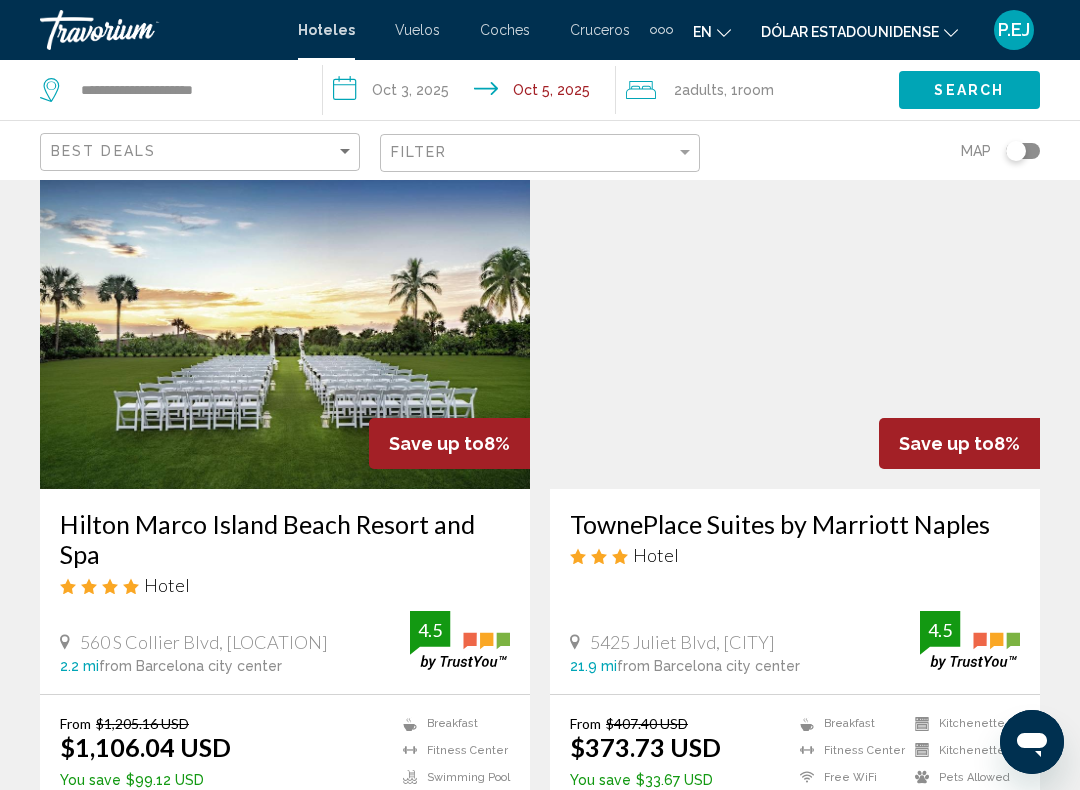 click at bounding box center [285, 329] 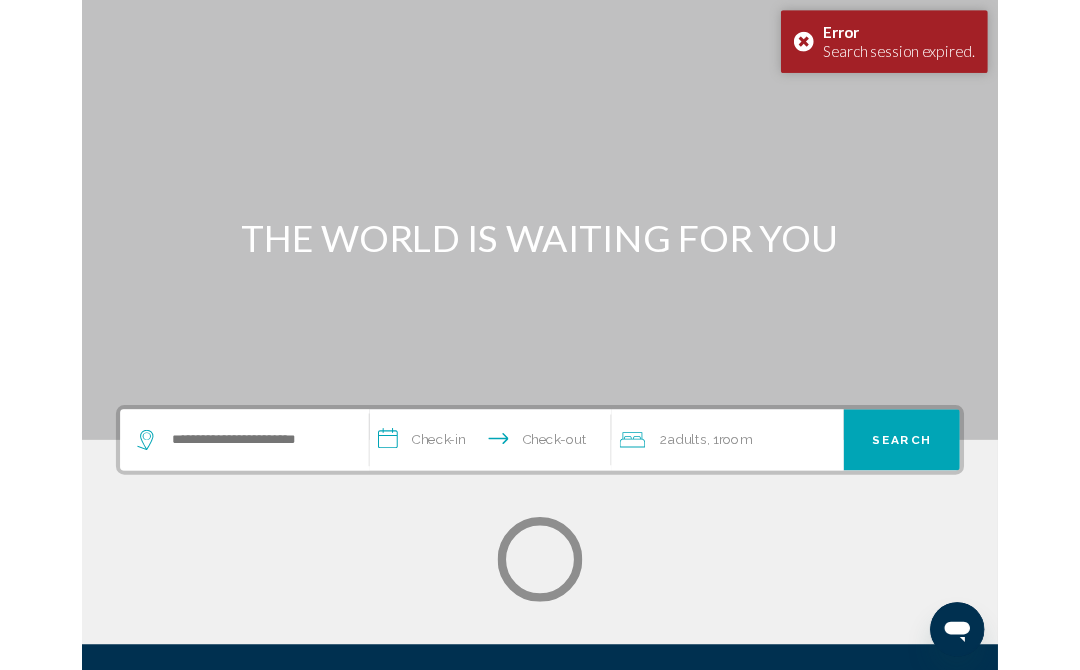 scroll, scrollTop: 0, scrollLeft: 0, axis: both 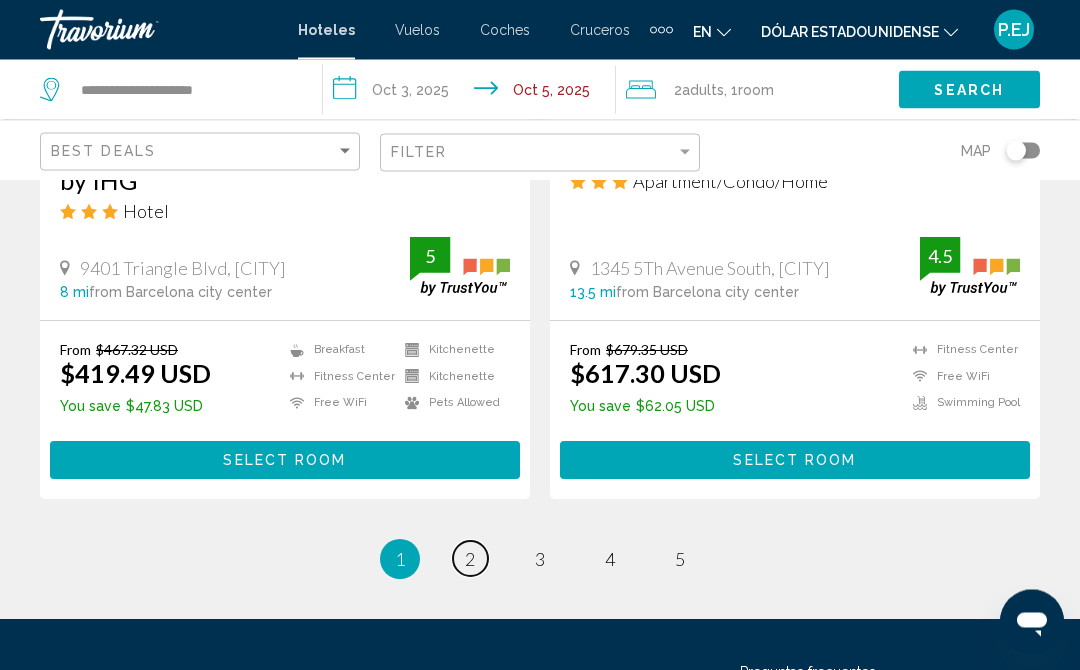 click on "2" at bounding box center [470, 560] 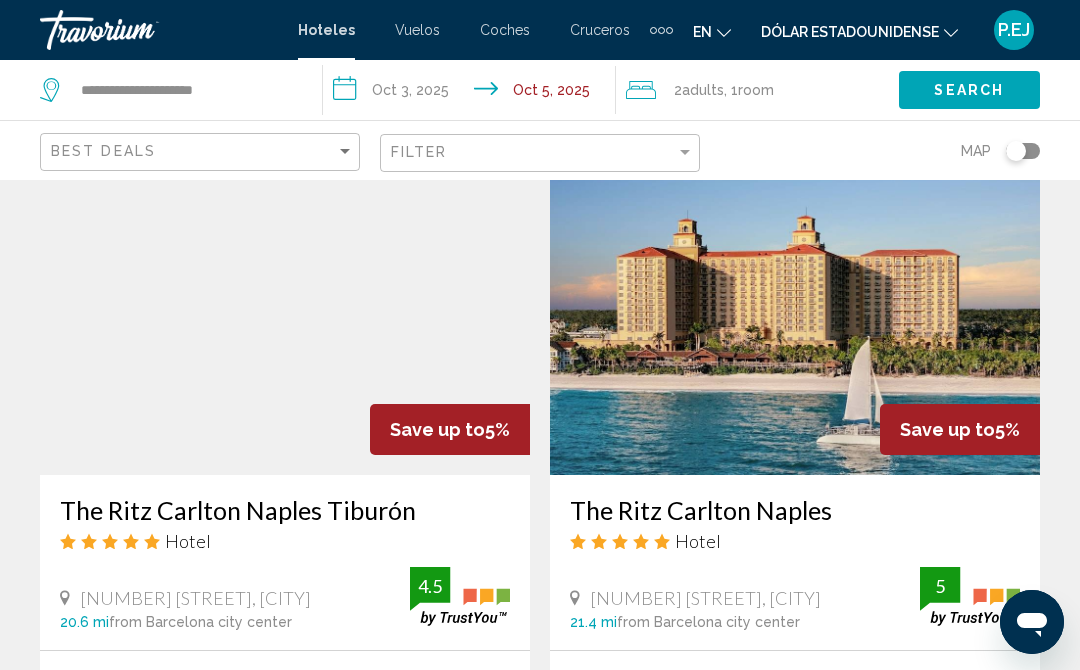 scroll, scrollTop: 3747, scrollLeft: 0, axis: vertical 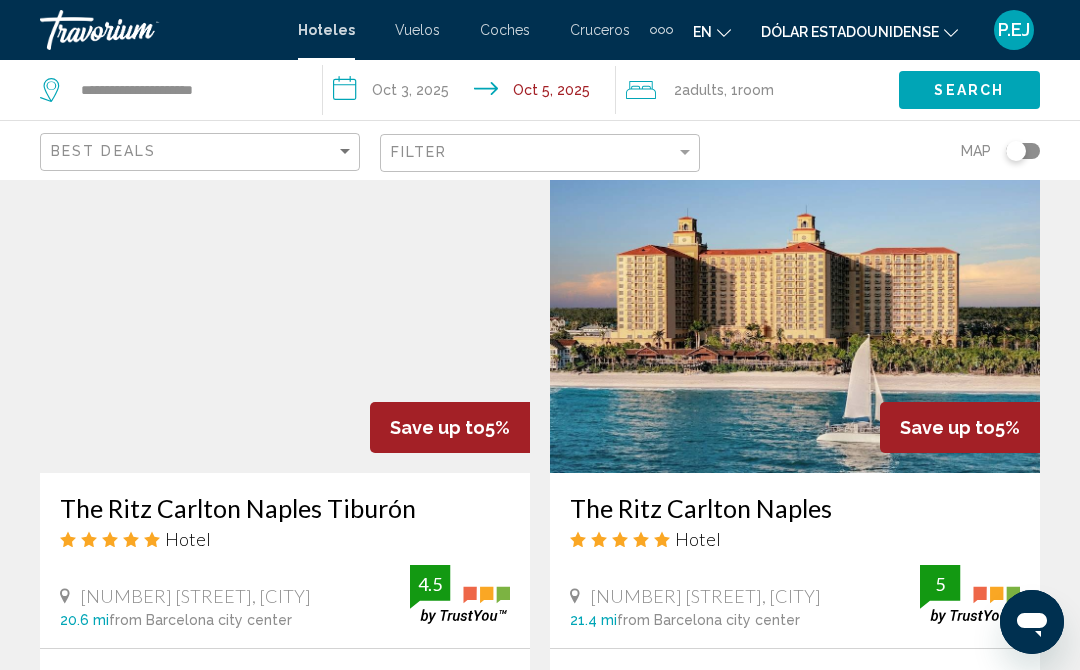 click at bounding box center [285, 313] 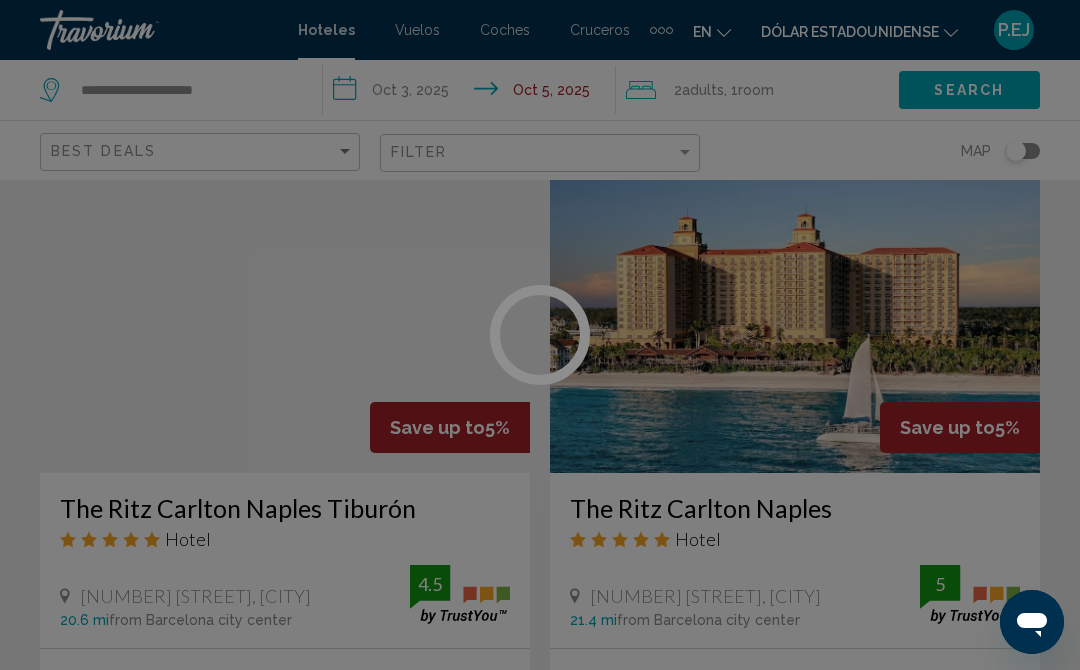 scroll, scrollTop: 0, scrollLeft: 0, axis: both 